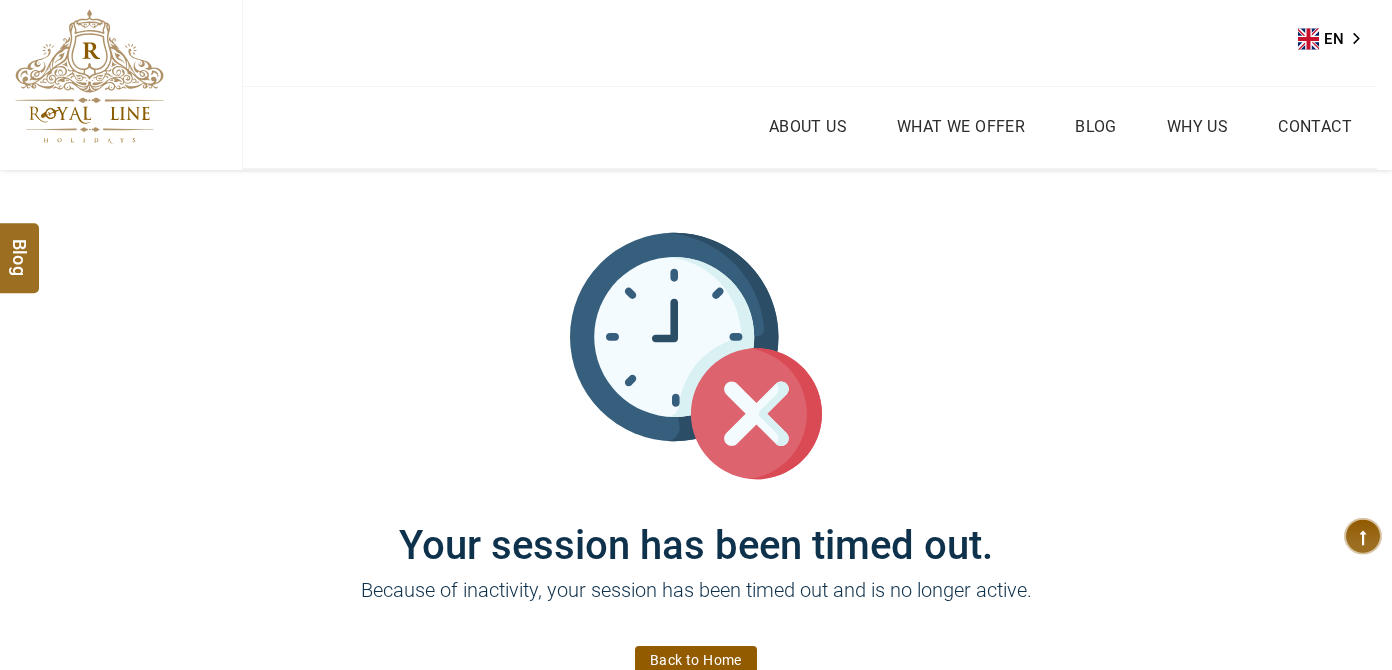 scroll, scrollTop: 0, scrollLeft: 0, axis: both 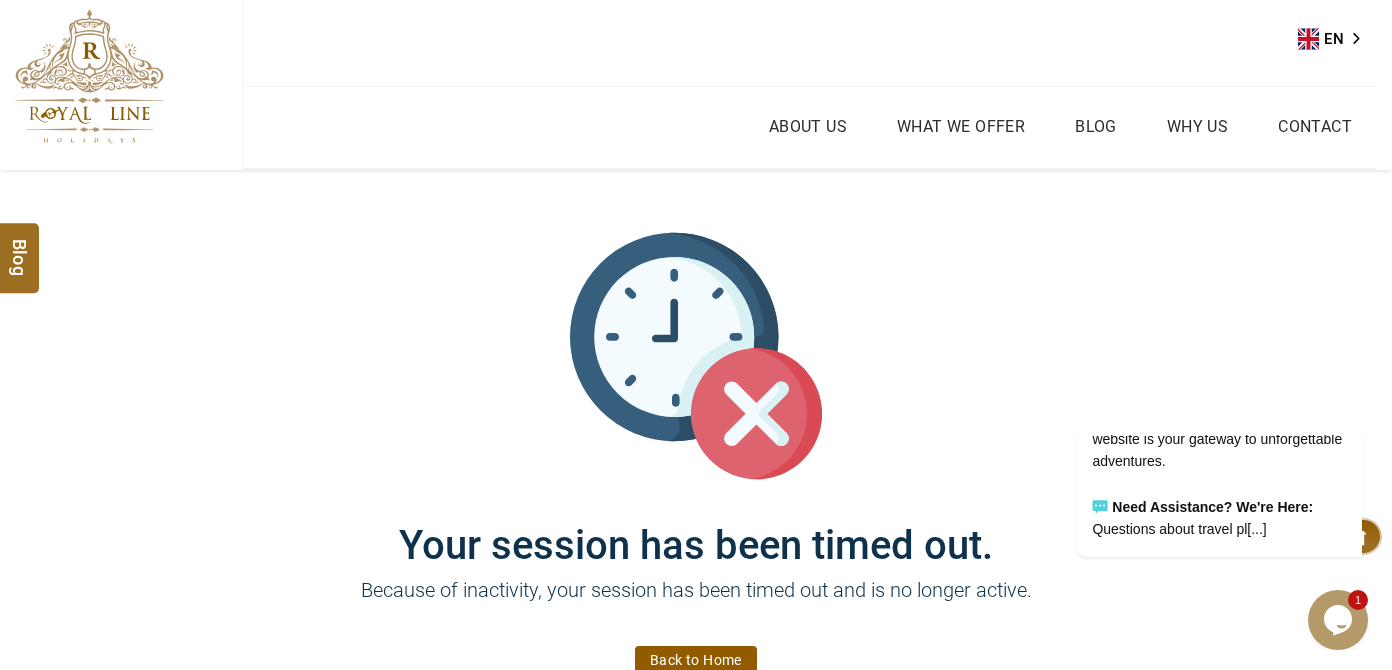 click at bounding box center (89, 76) 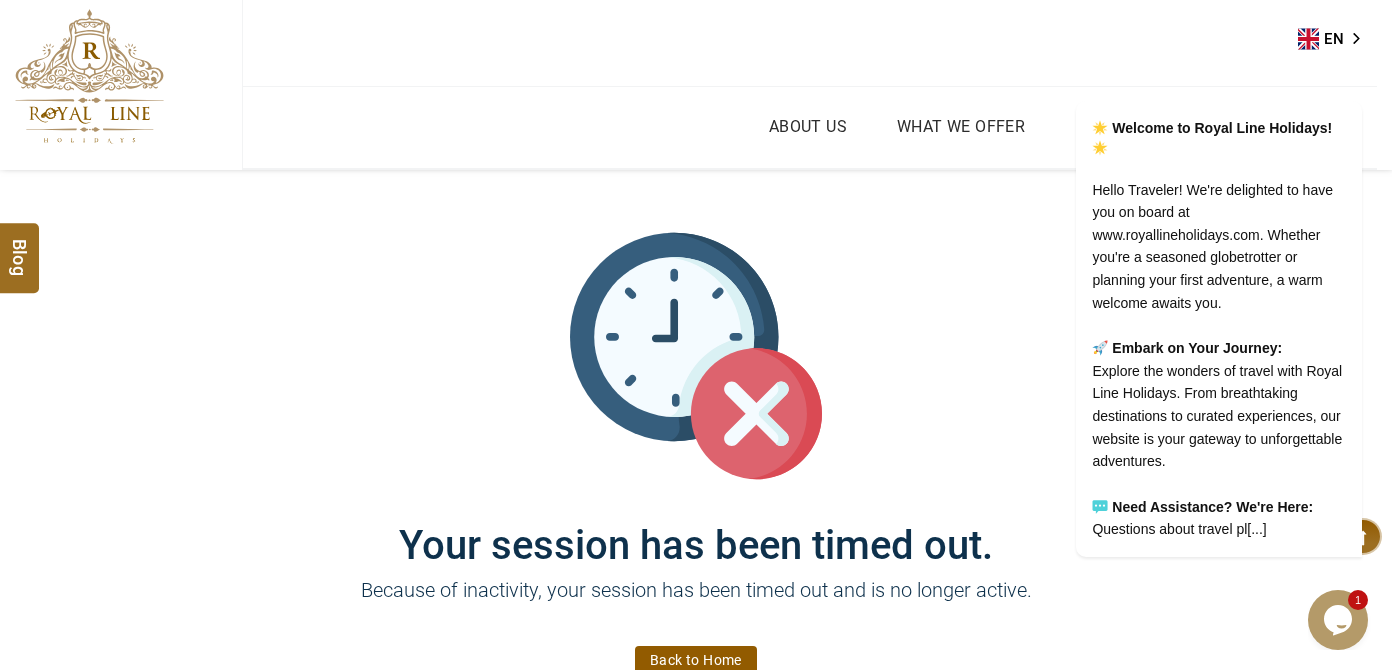 click at bounding box center [89, 76] 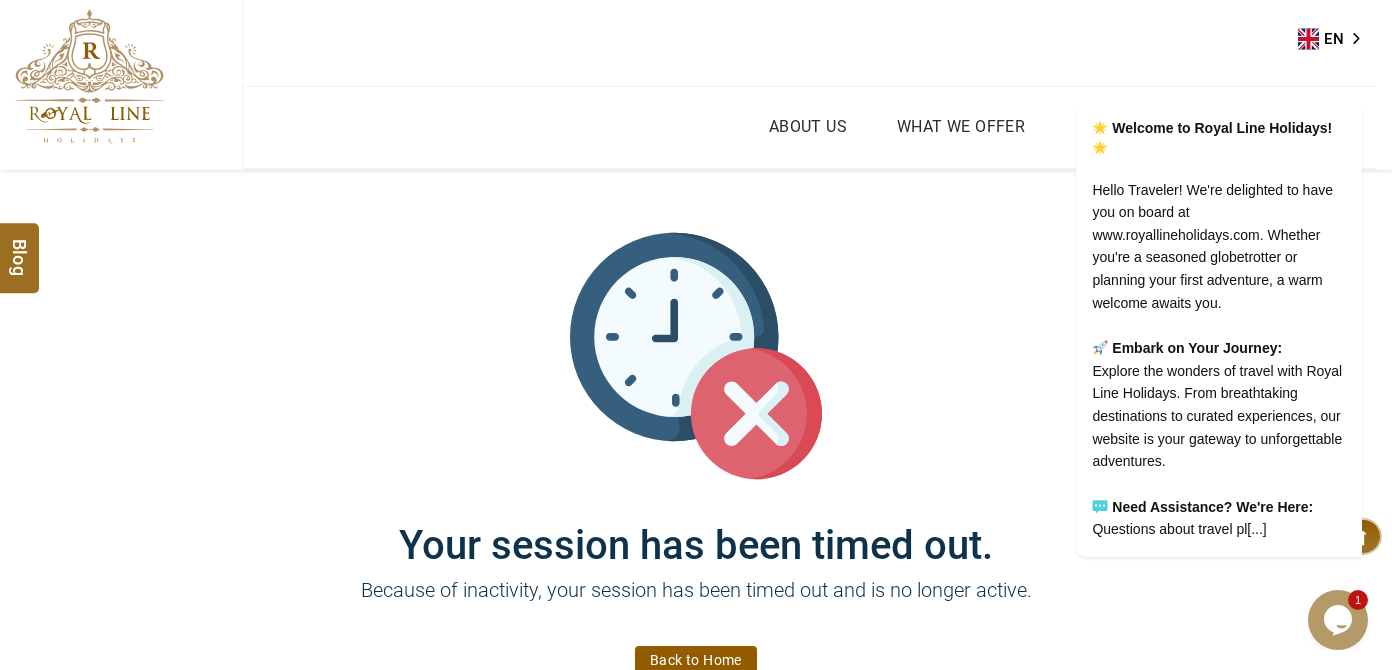 click at bounding box center [89, 76] 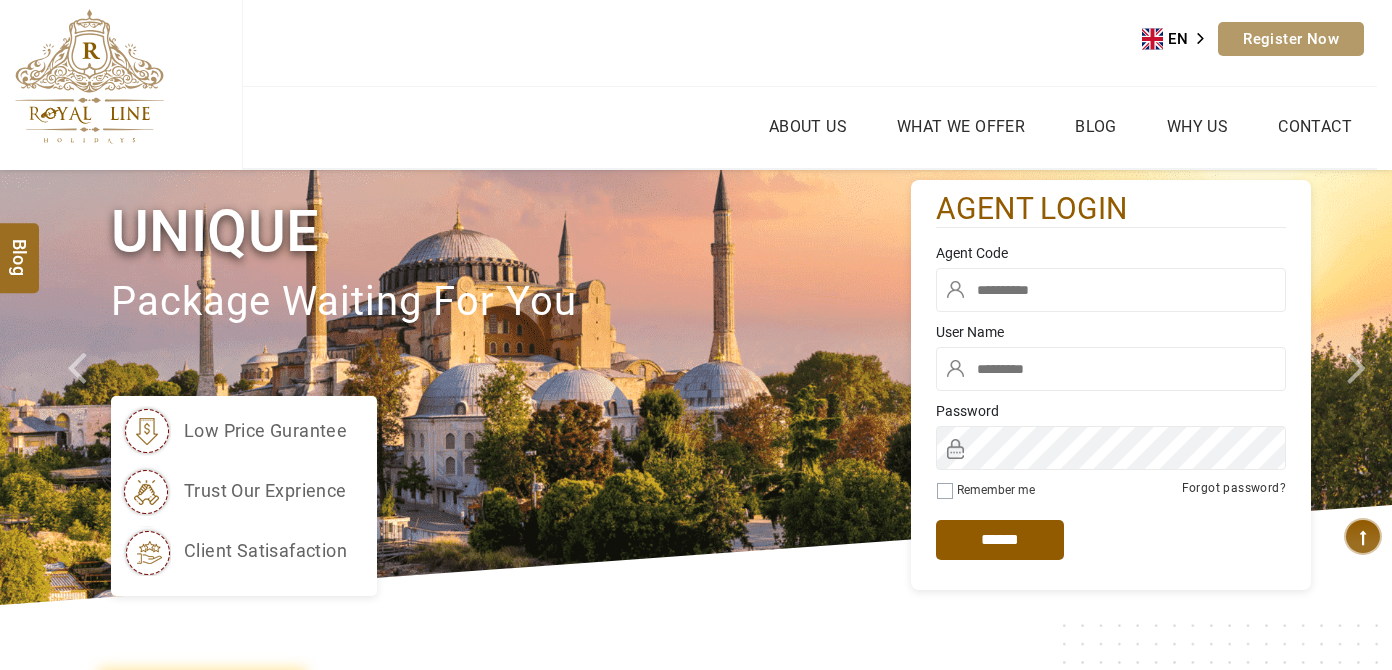 scroll, scrollTop: 0, scrollLeft: 0, axis: both 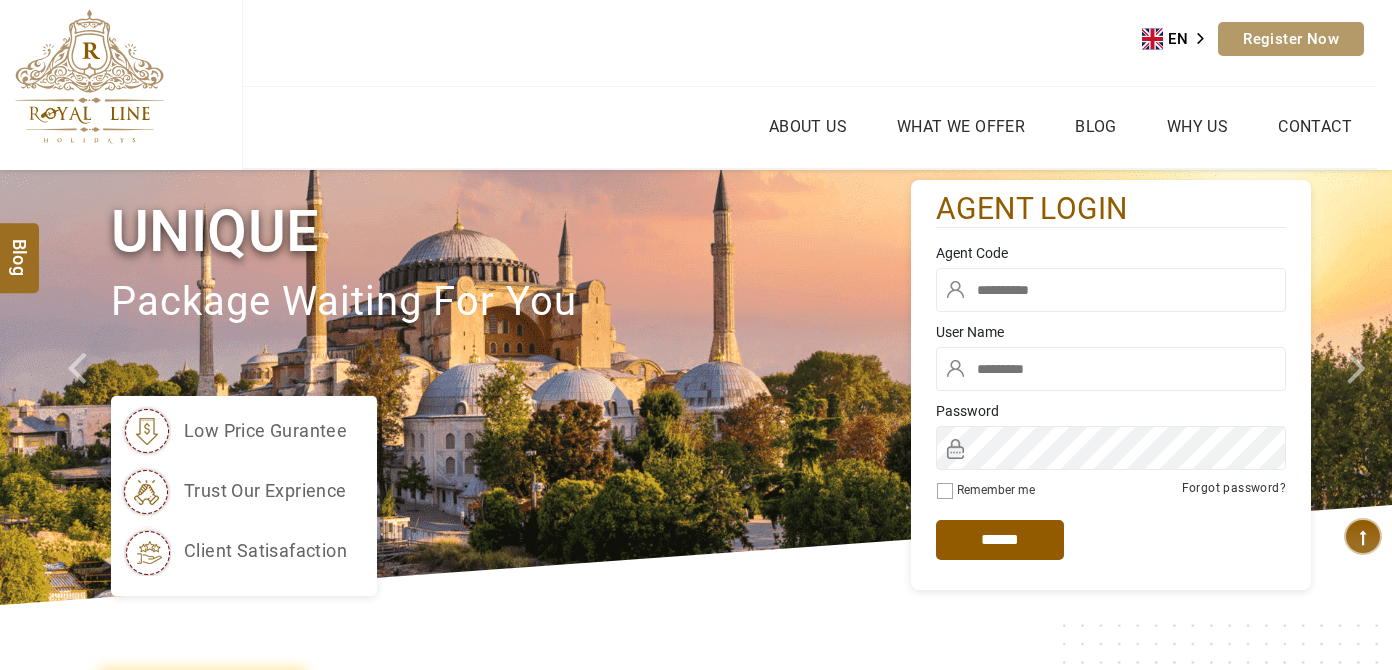 type on "******" 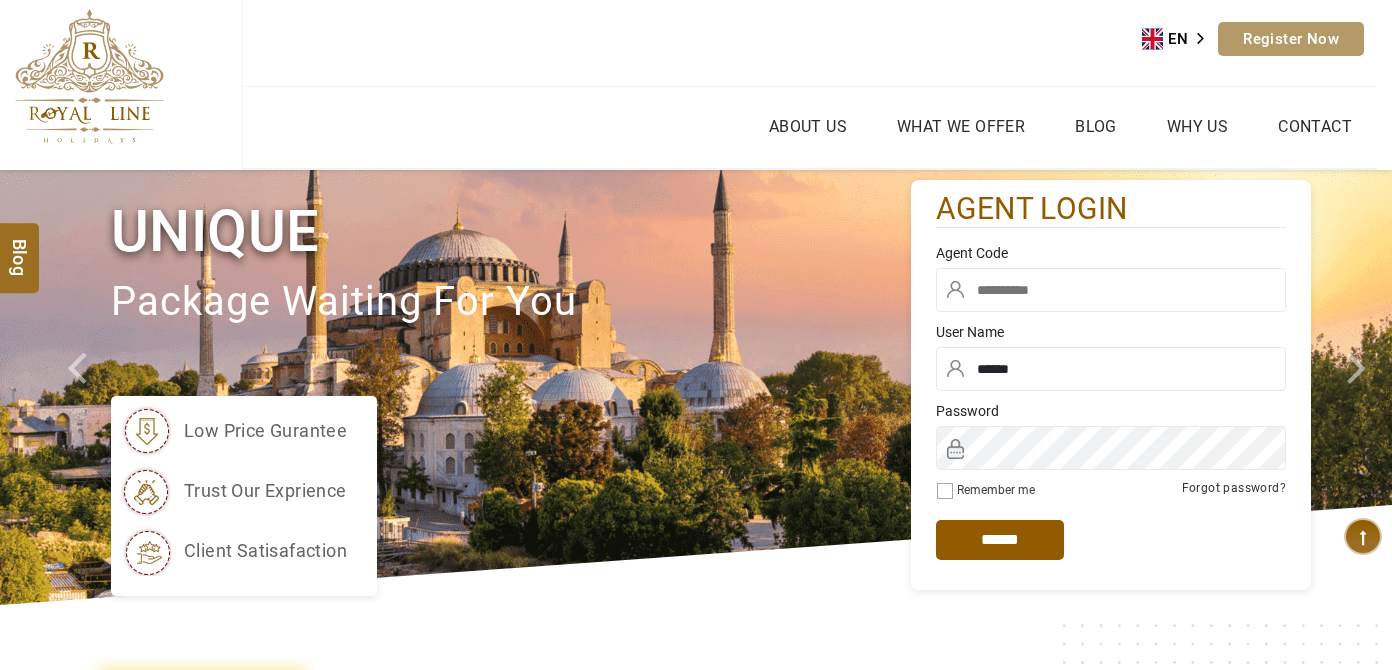 click at bounding box center [1111, 290] 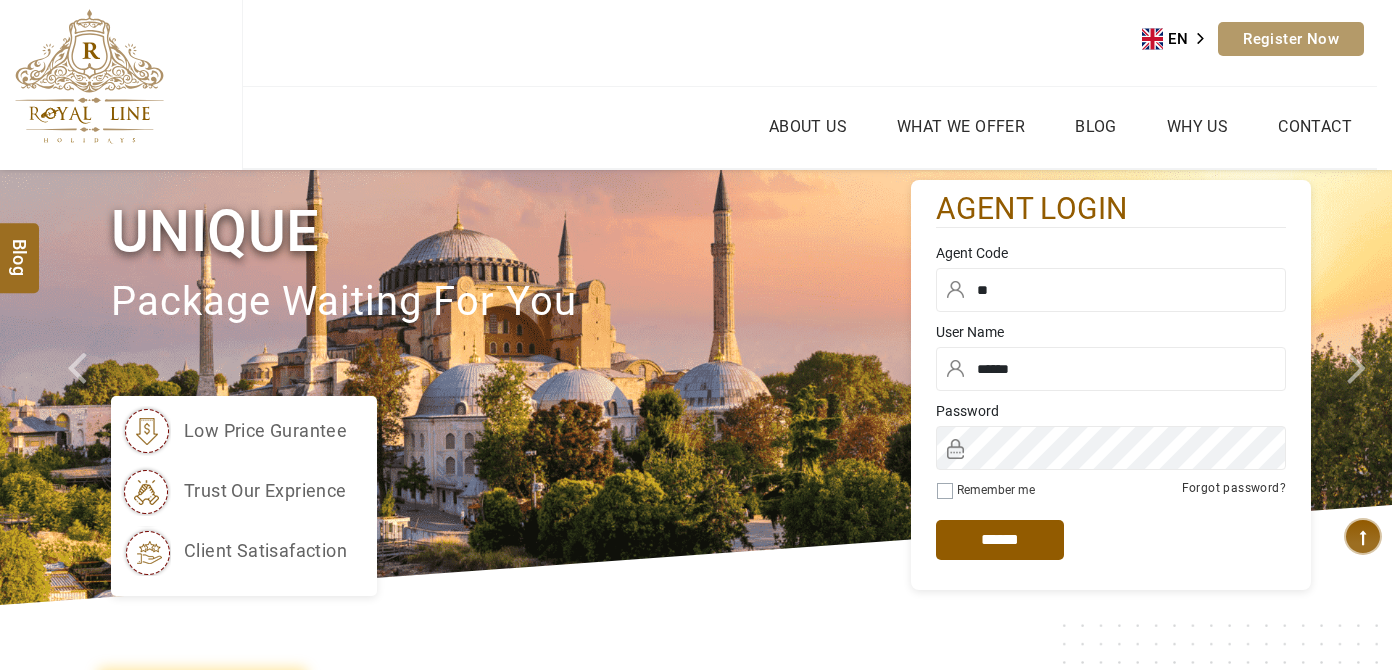 type on "*" 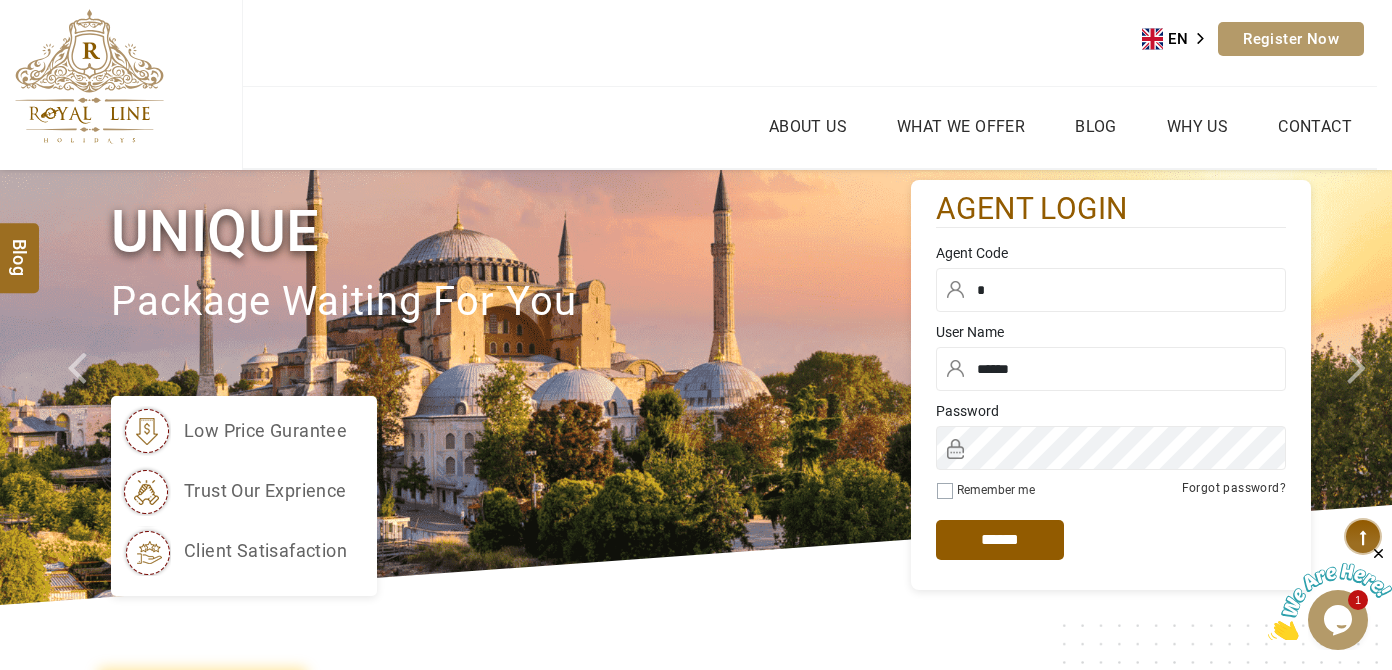 scroll, scrollTop: 0, scrollLeft: 0, axis: both 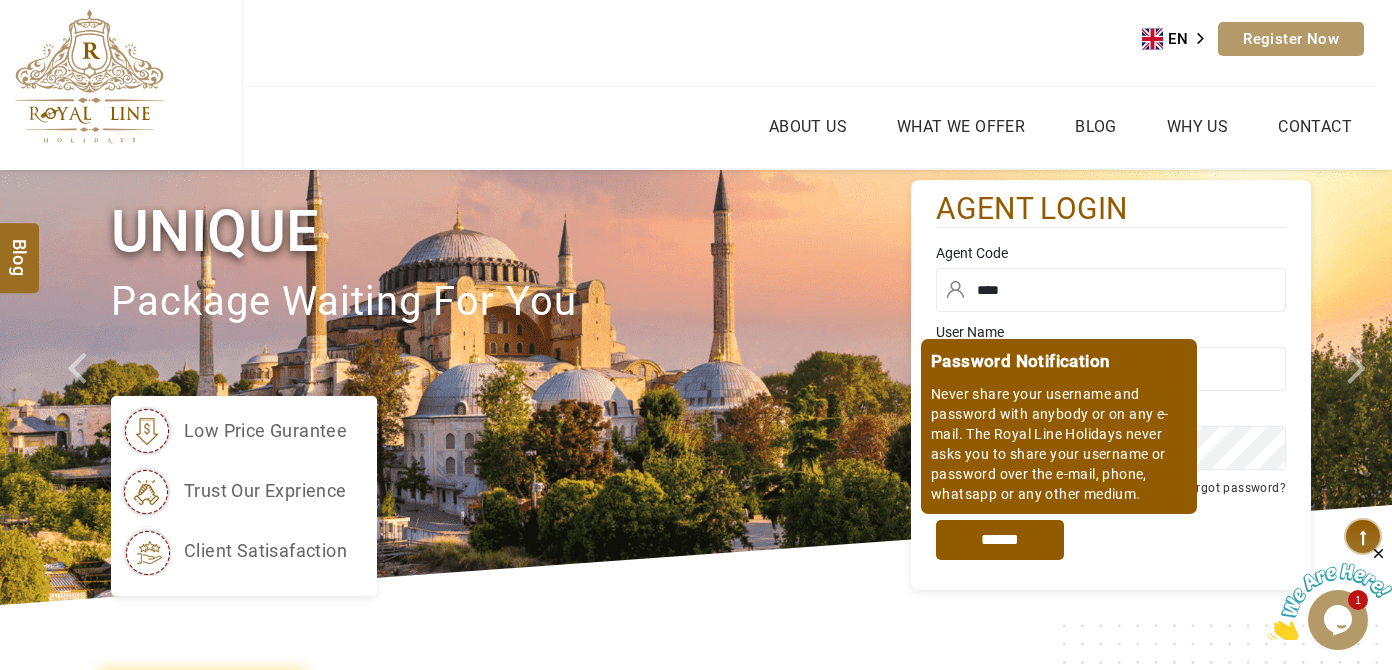 type on "****" 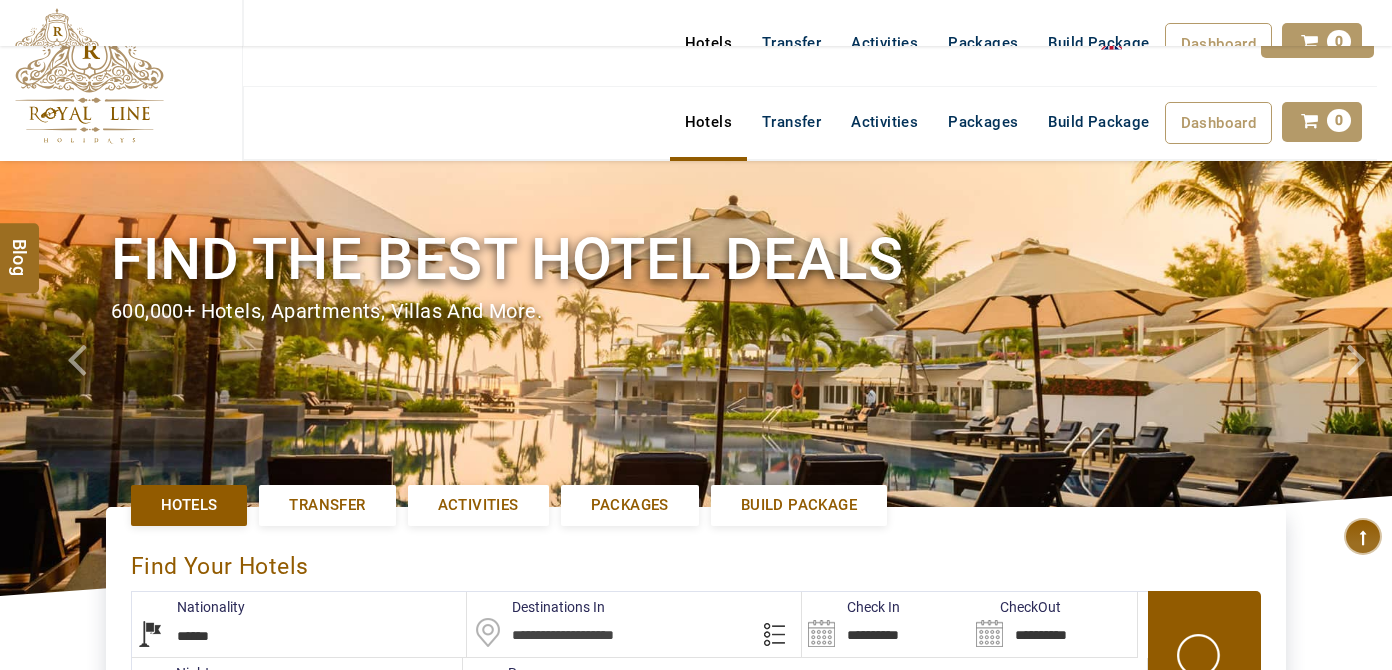select on "******" 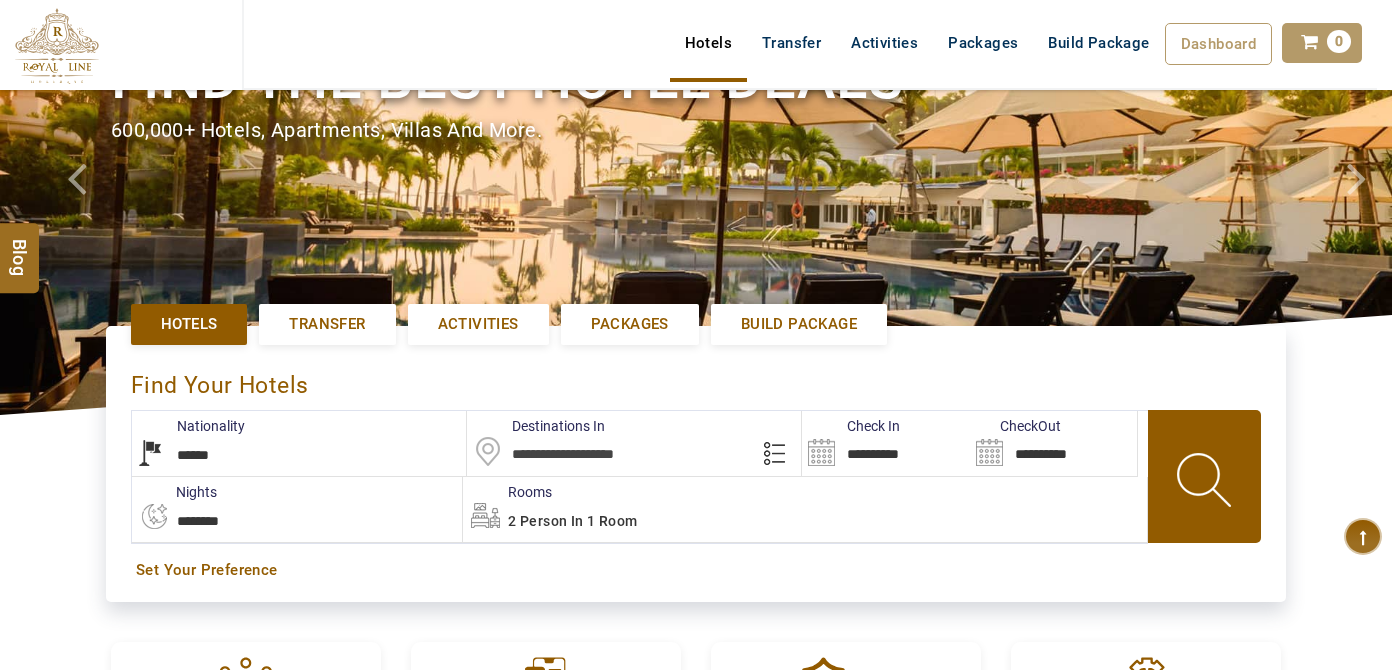 click at bounding box center [634, 443] 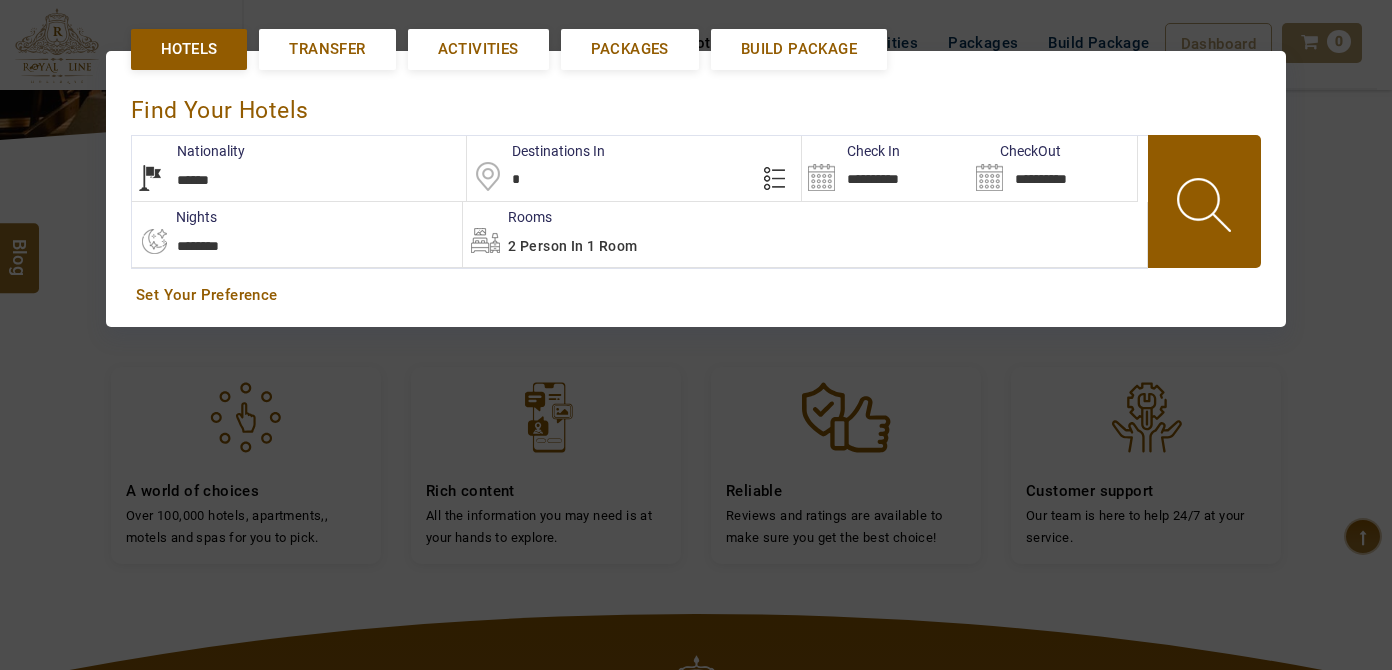 scroll, scrollTop: 458, scrollLeft: 0, axis: vertical 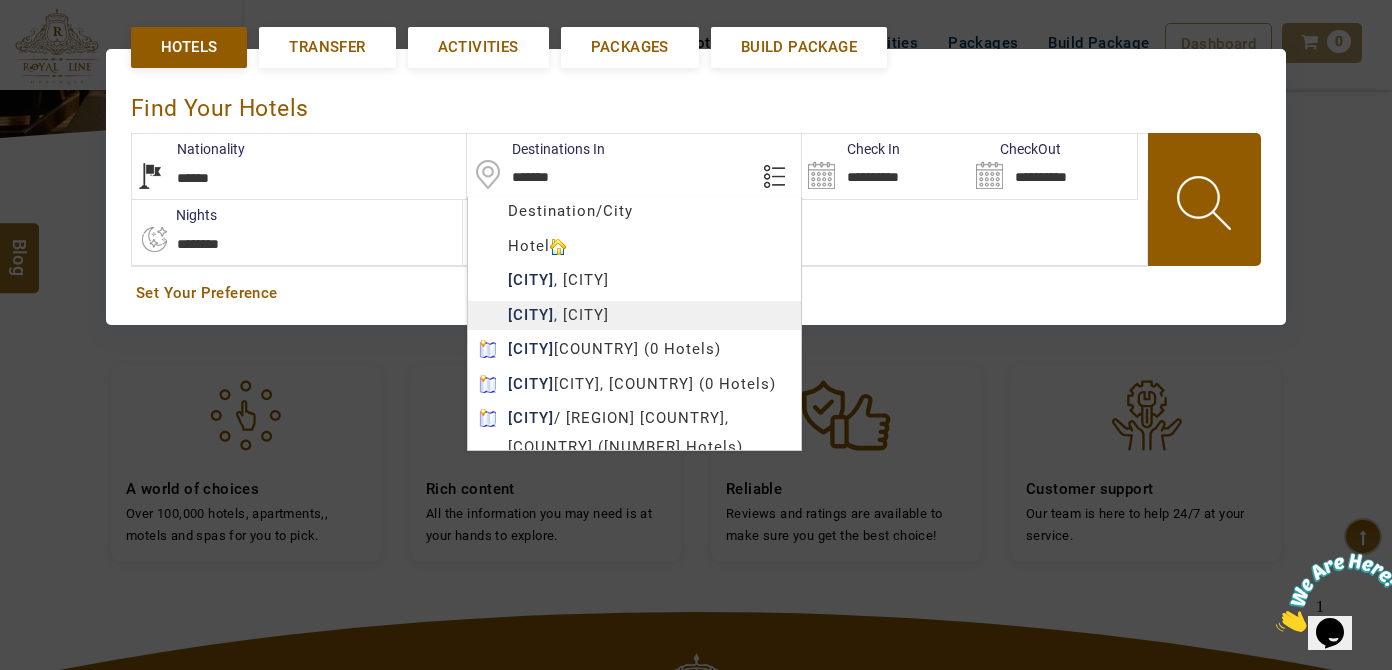 type on "*******" 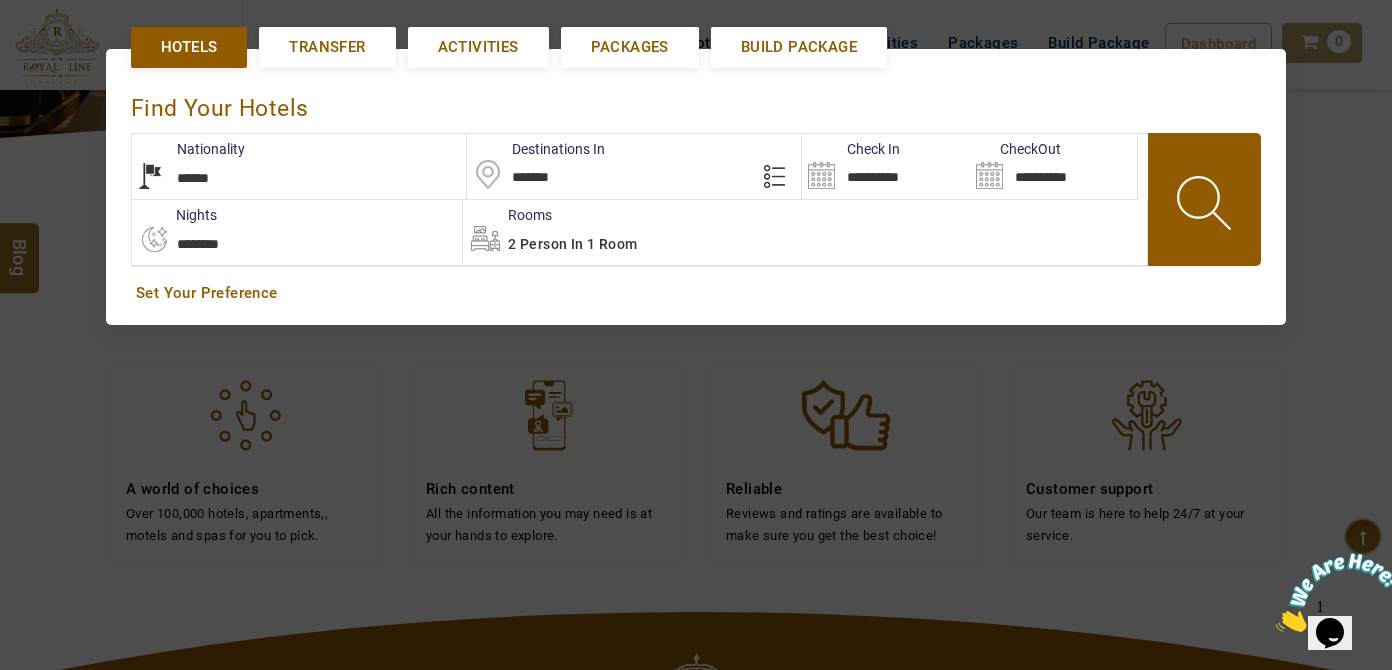 click at bounding box center [779, 175] 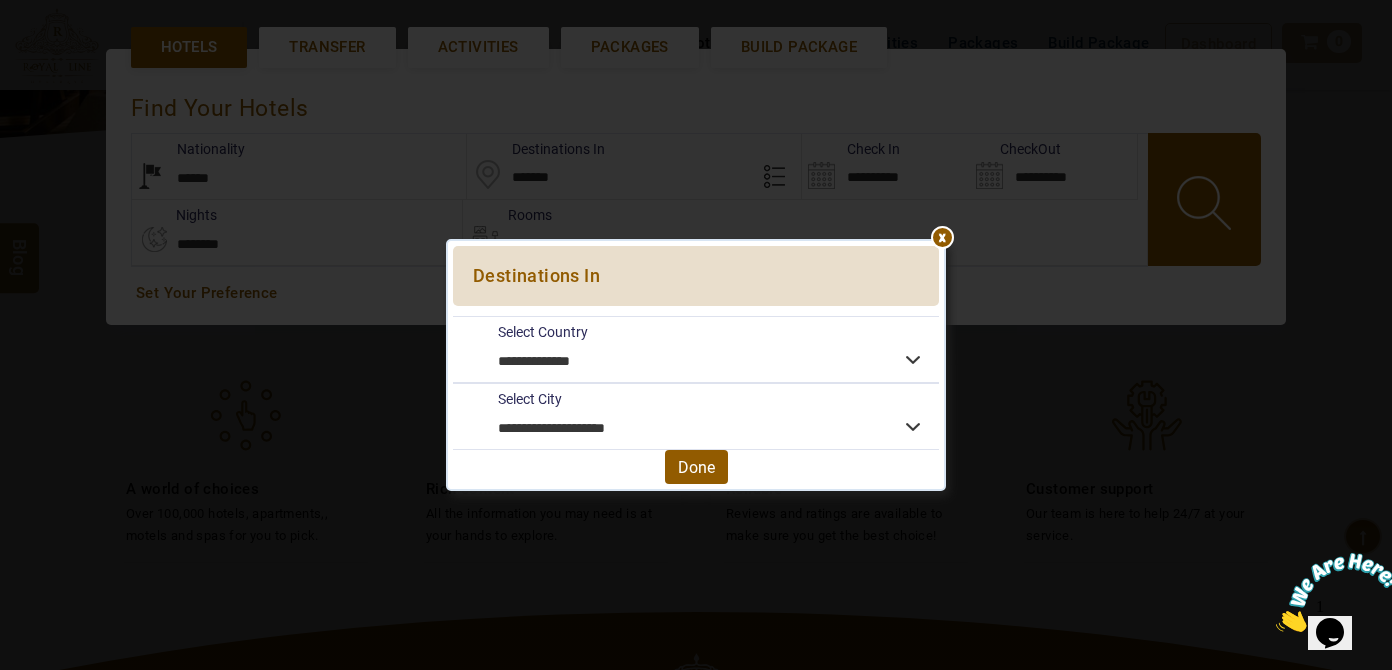 click at bounding box center [696, 246] 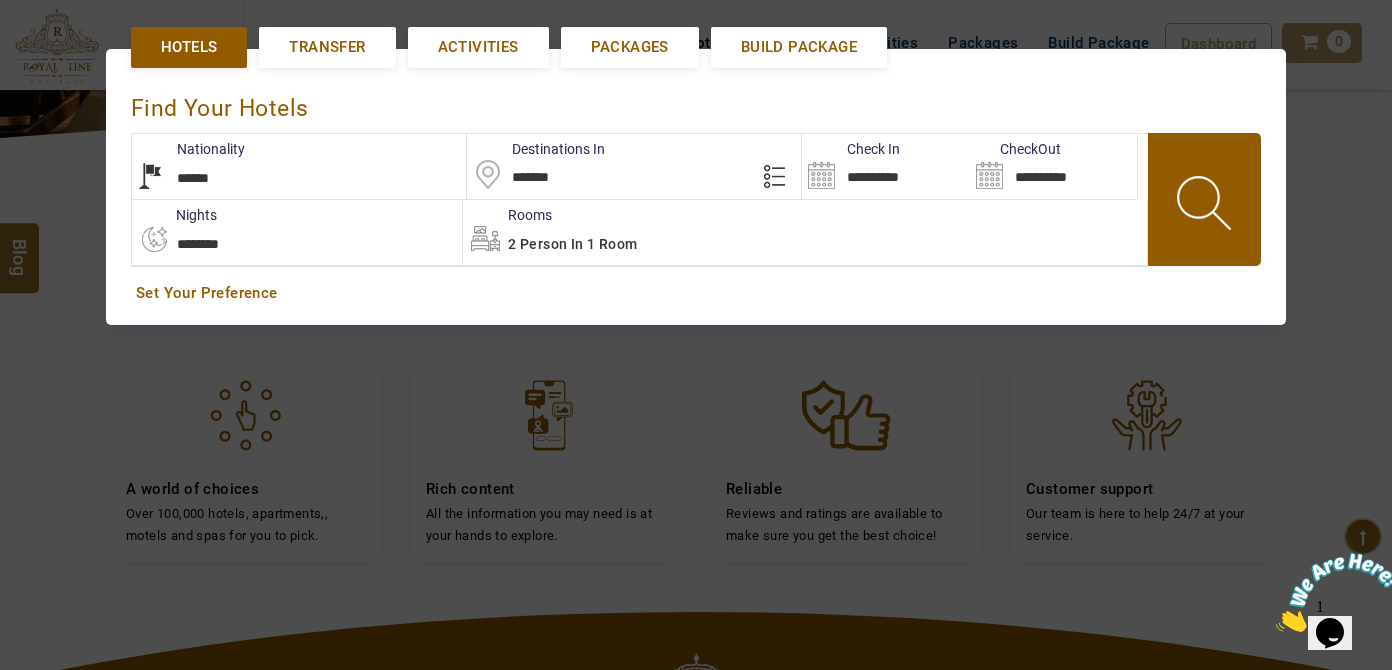 click on "**********" at bounding box center [885, 166] 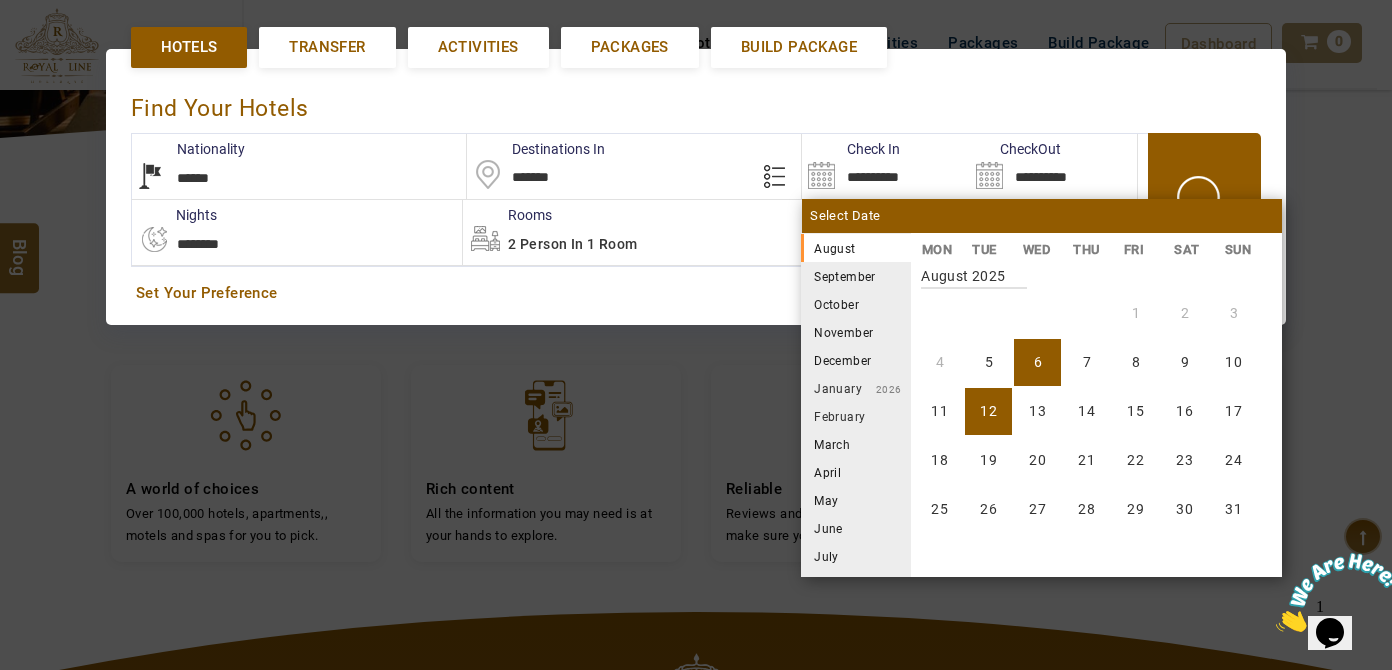 click on "12" at bounding box center (988, 411) 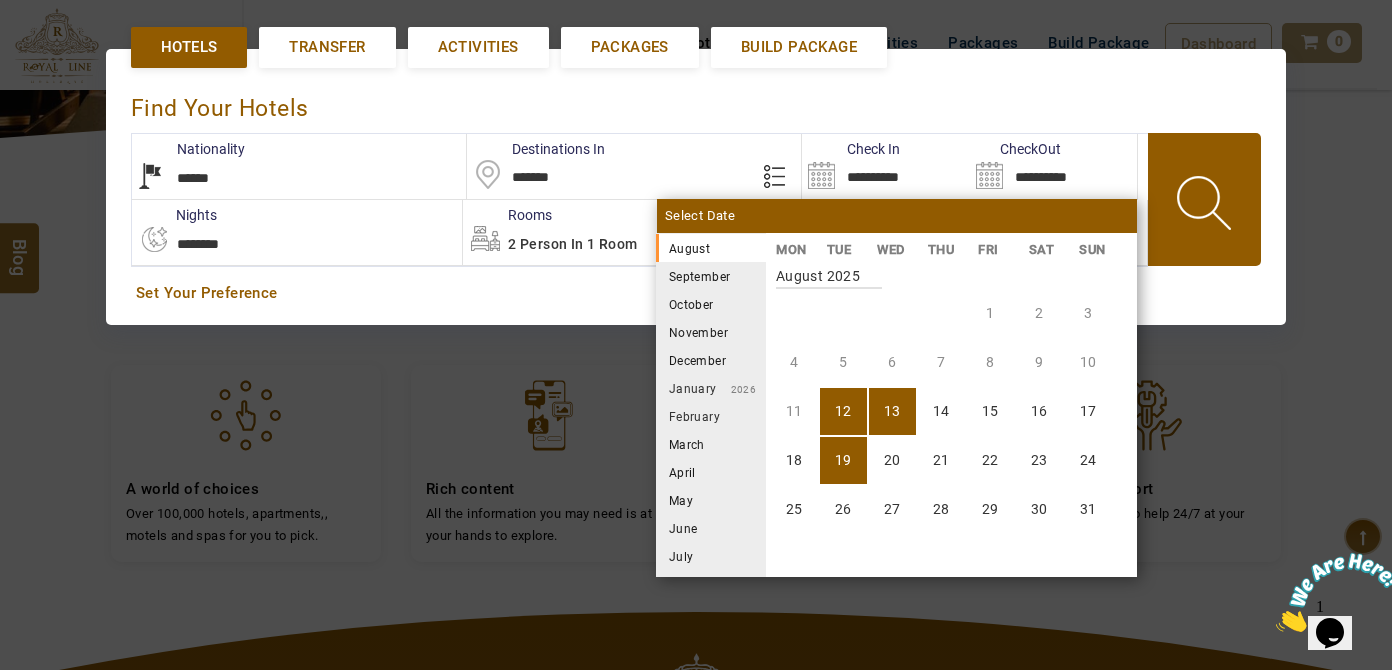 click on "19" at bounding box center (843, 460) 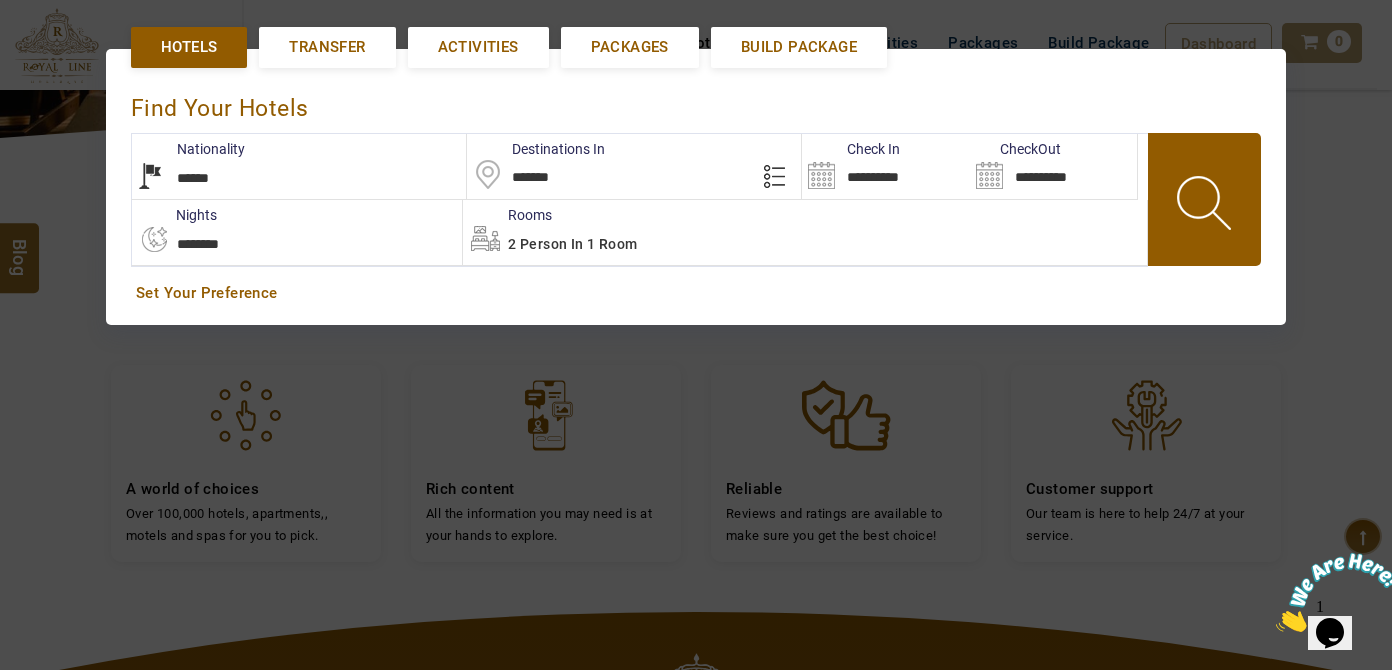 click at bounding box center [1206, 206] 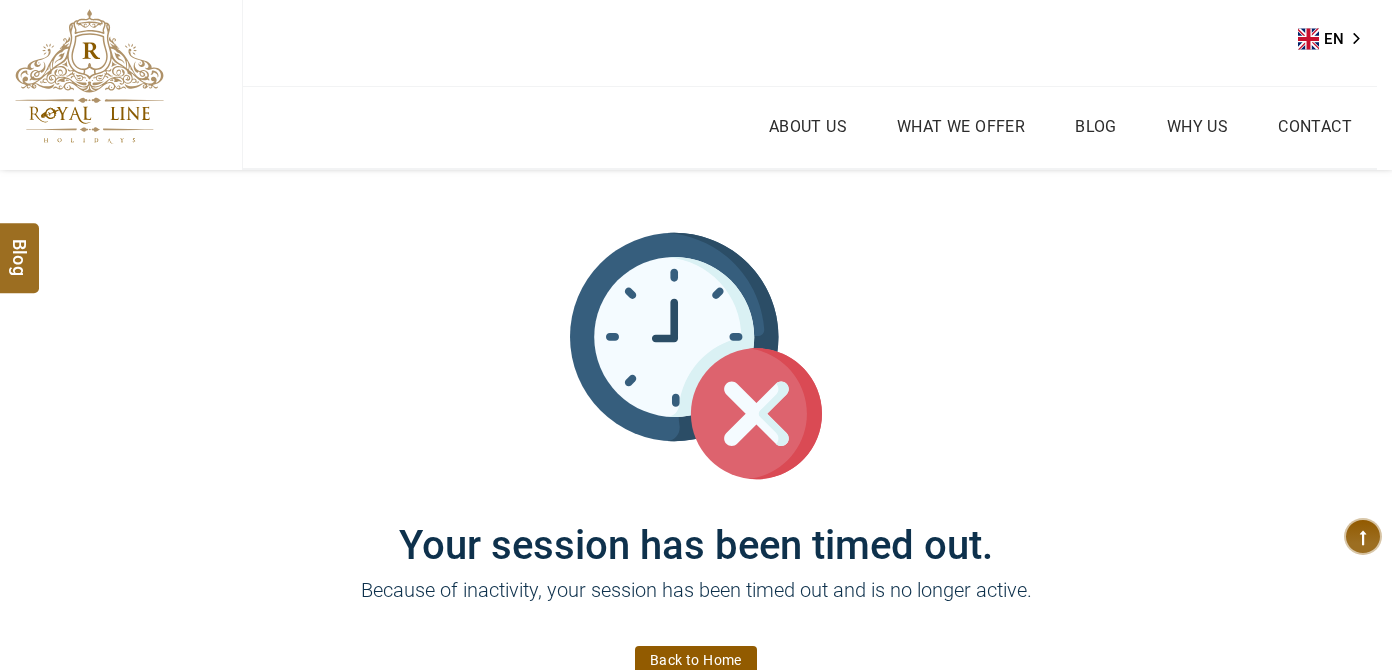 scroll, scrollTop: 0, scrollLeft: 0, axis: both 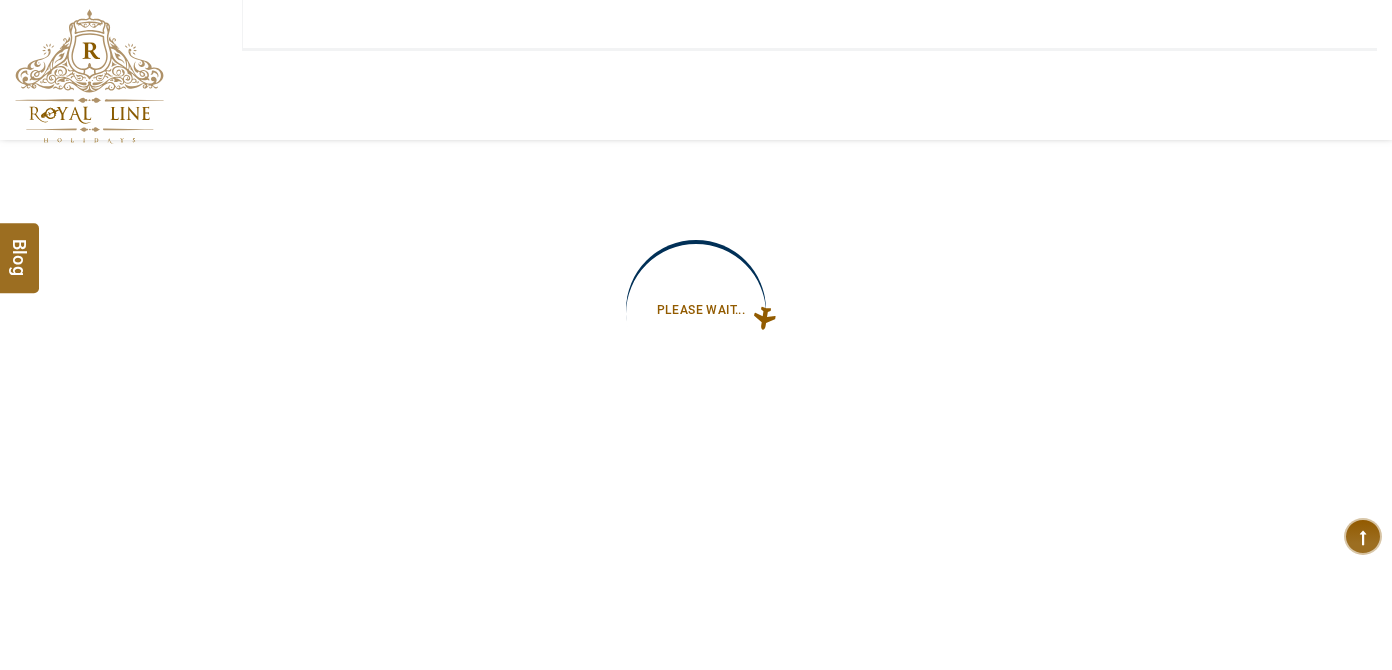 type on "**********" 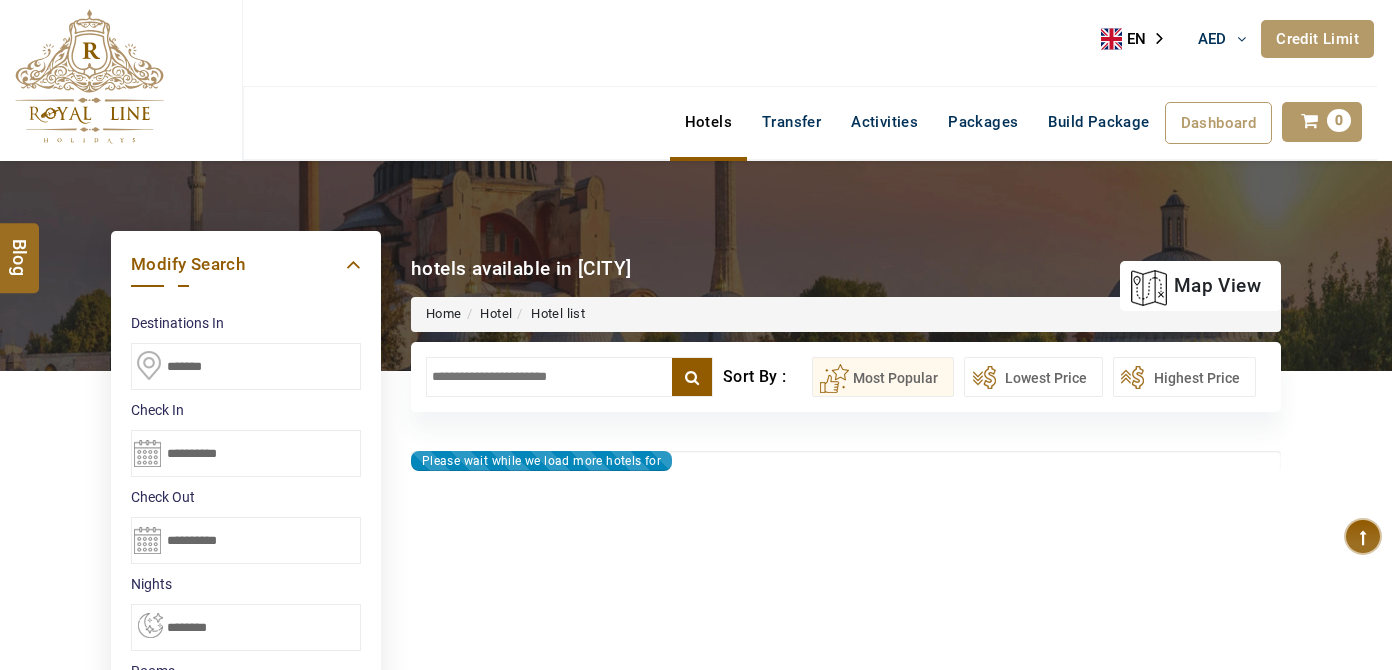 type on "**********" 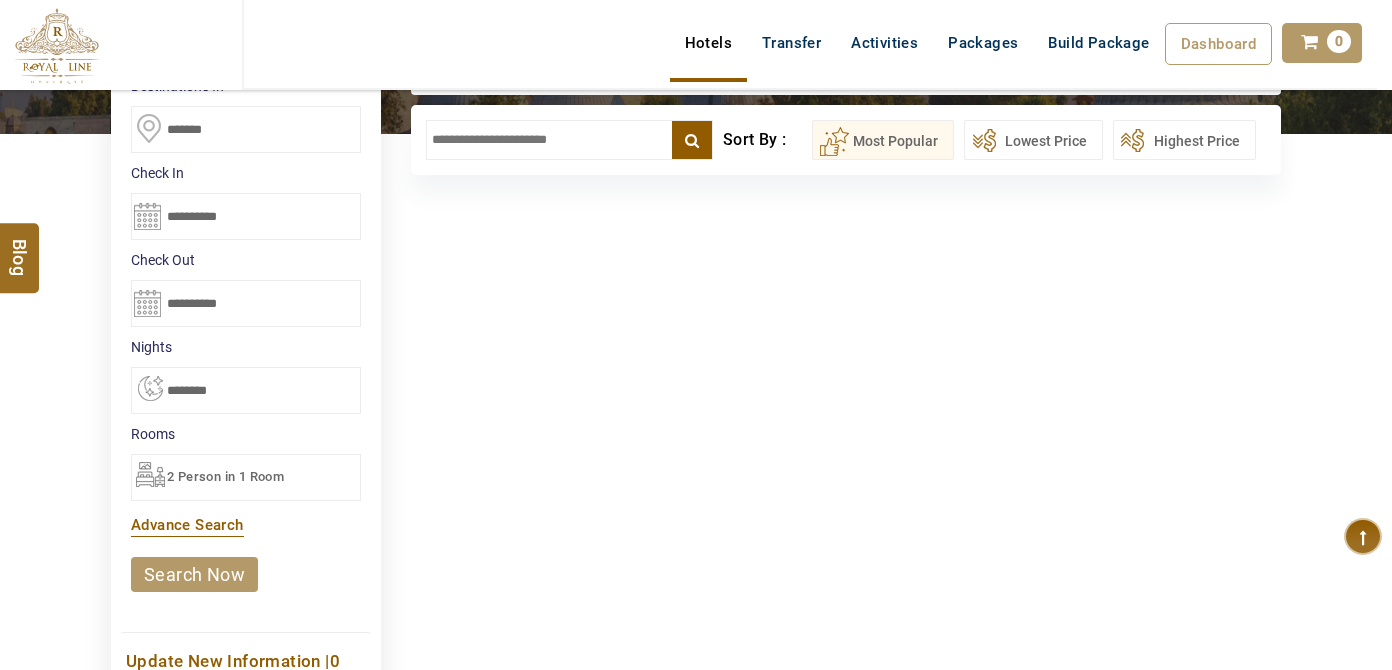 scroll, scrollTop: 90, scrollLeft: 0, axis: vertical 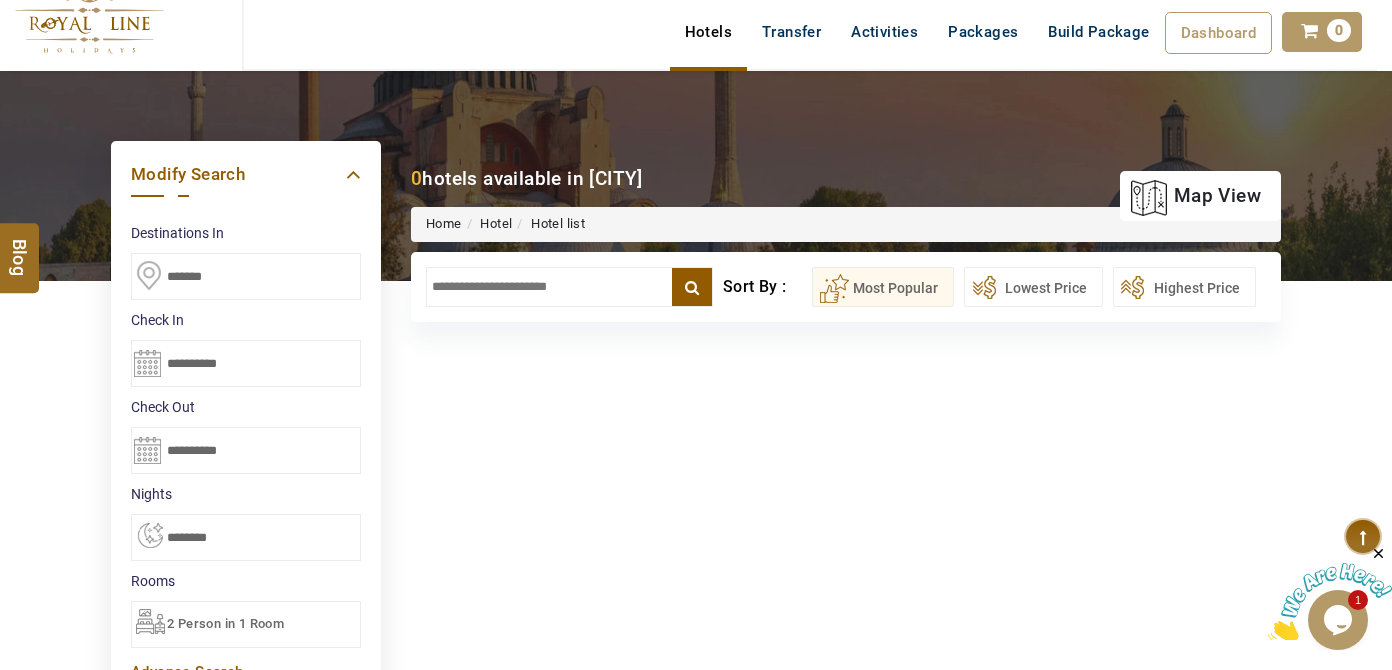 click on "*******" at bounding box center [246, 276] 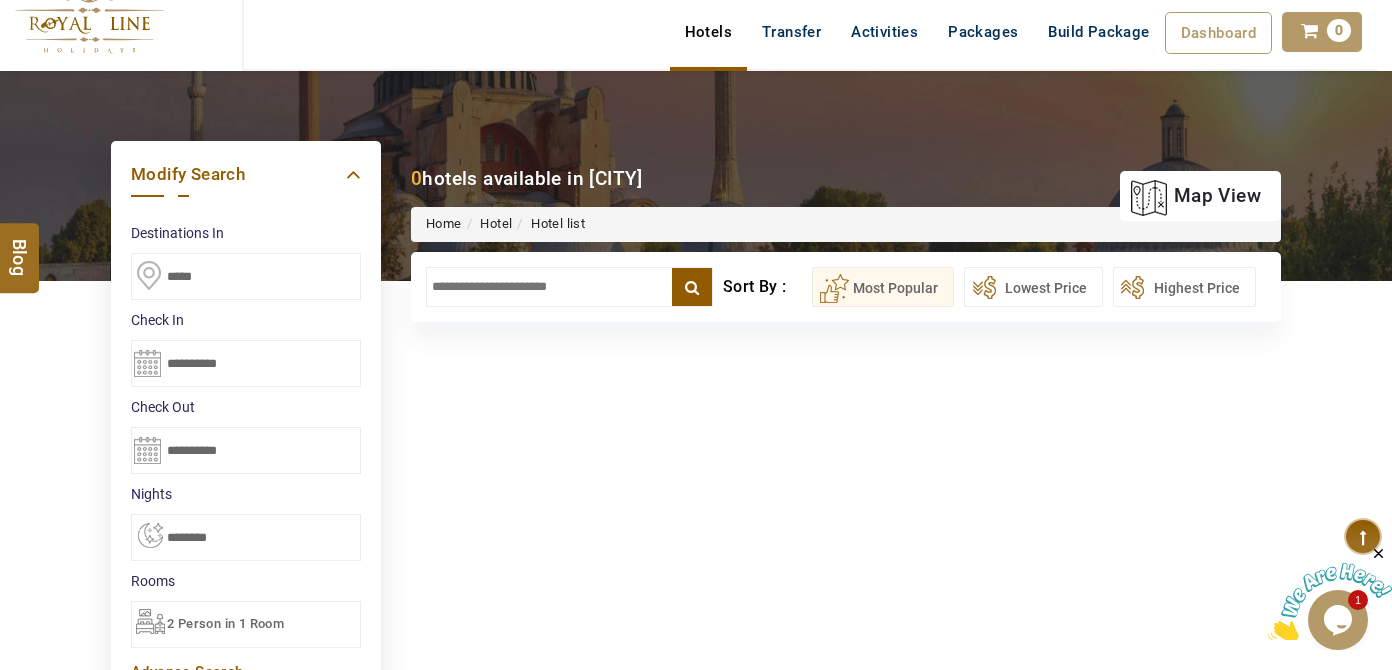 click on "*****" at bounding box center (246, 276) 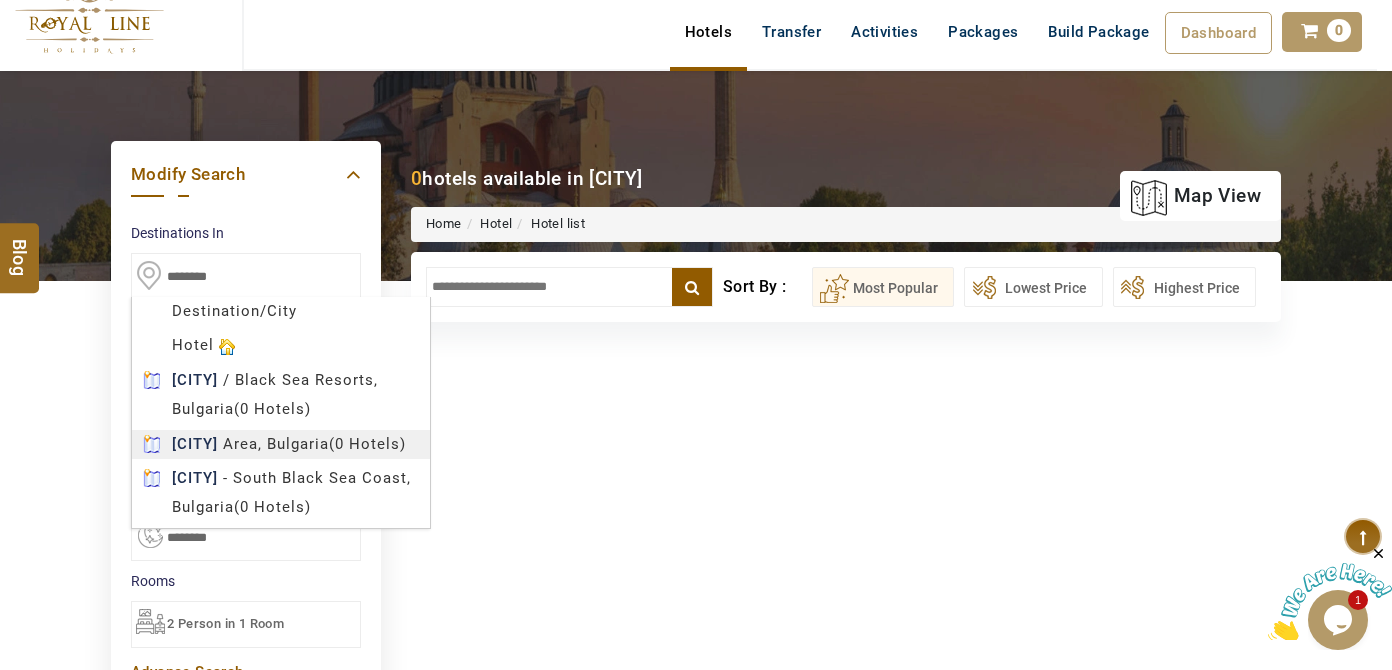 scroll, scrollTop: 2, scrollLeft: 0, axis: vertical 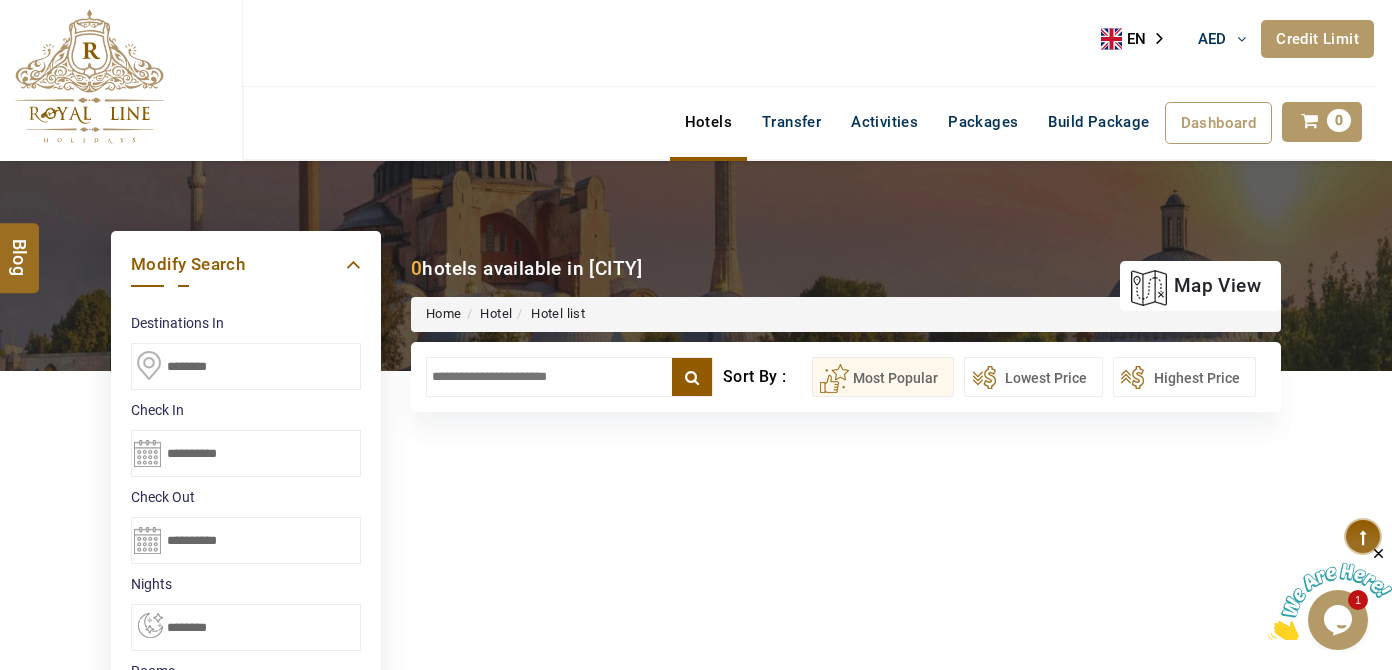 click on "*******" at bounding box center [246, 366] 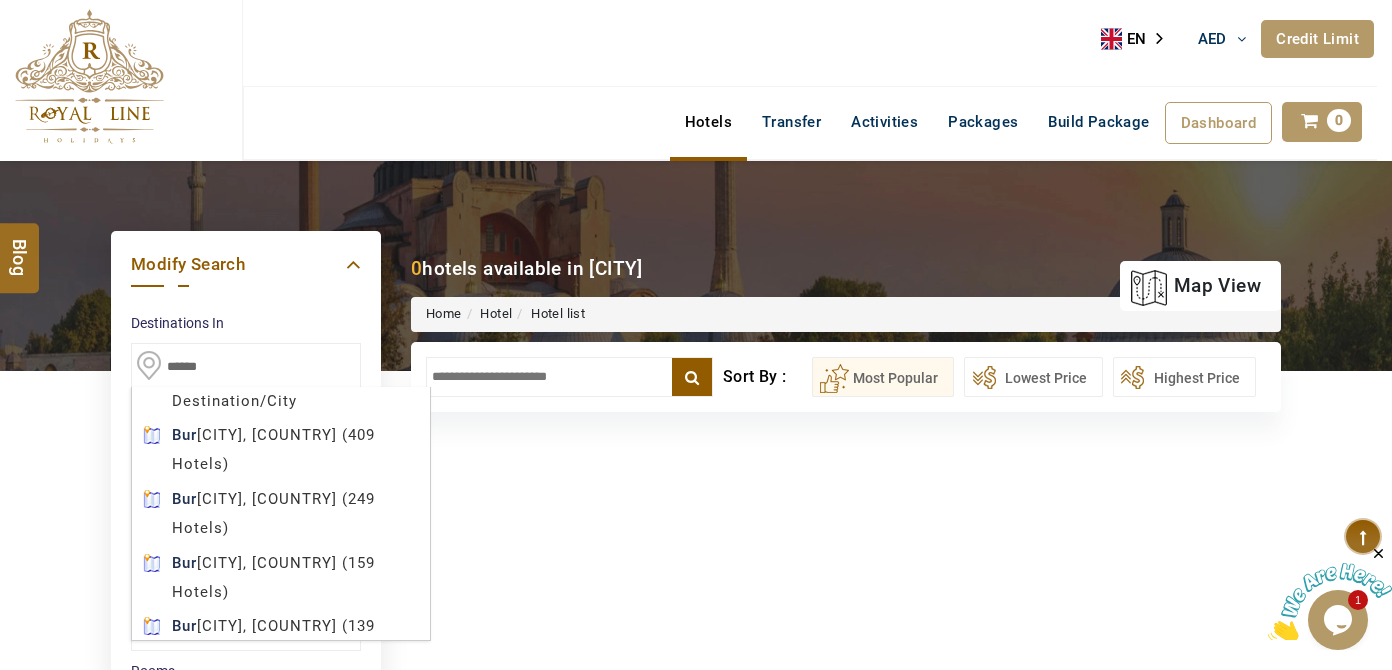 type on "******" 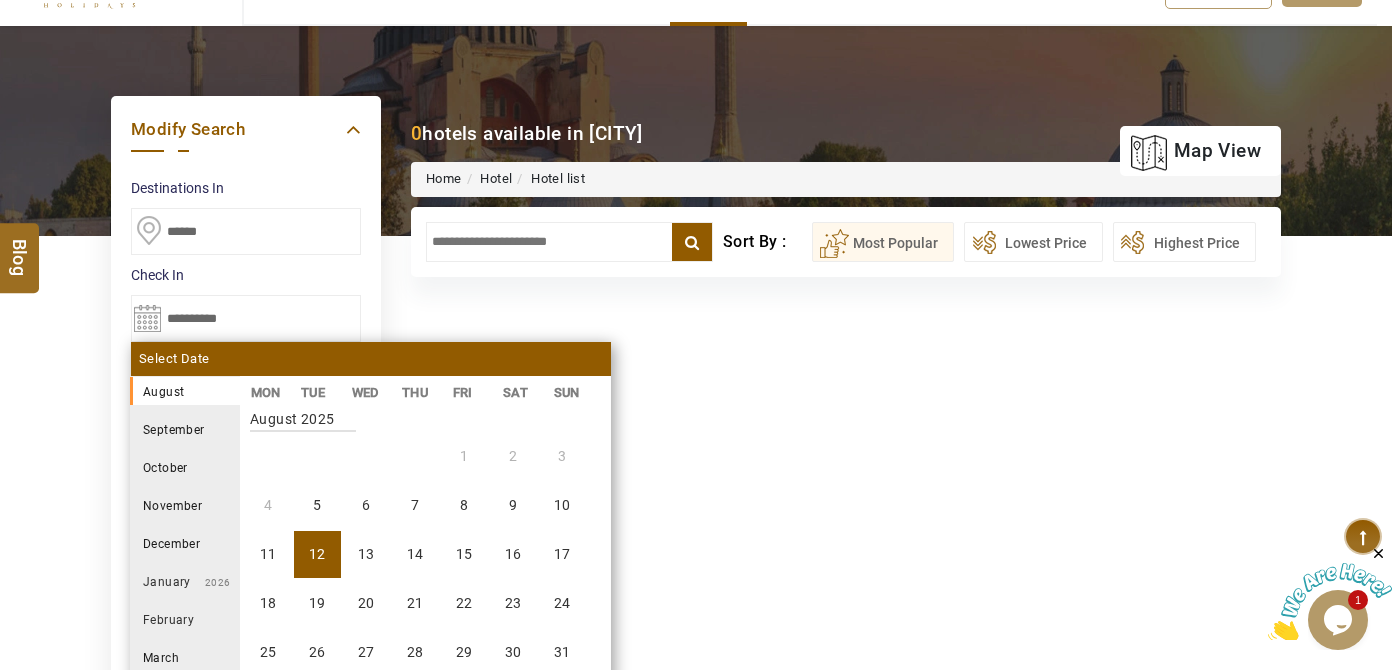 scroll, scrollTop: 272, scrollLeft: 0, axis: vertical 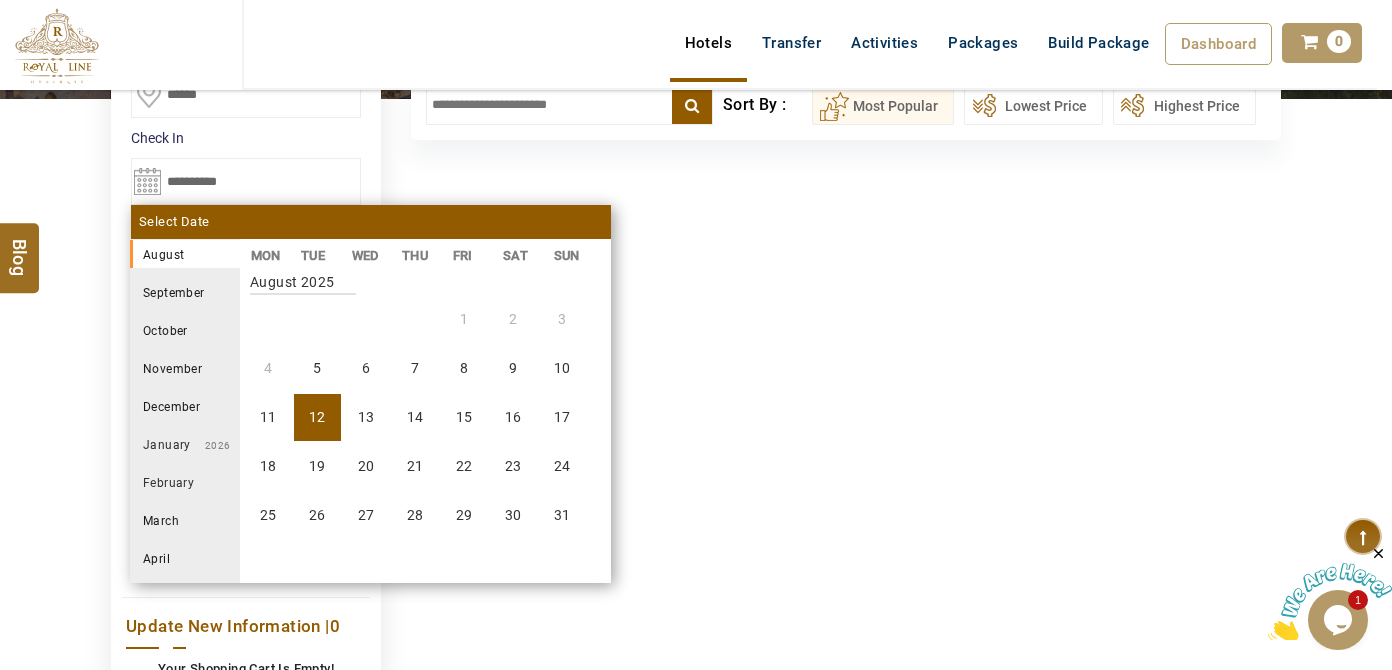 click on "12" at bounding box center (317, 417) 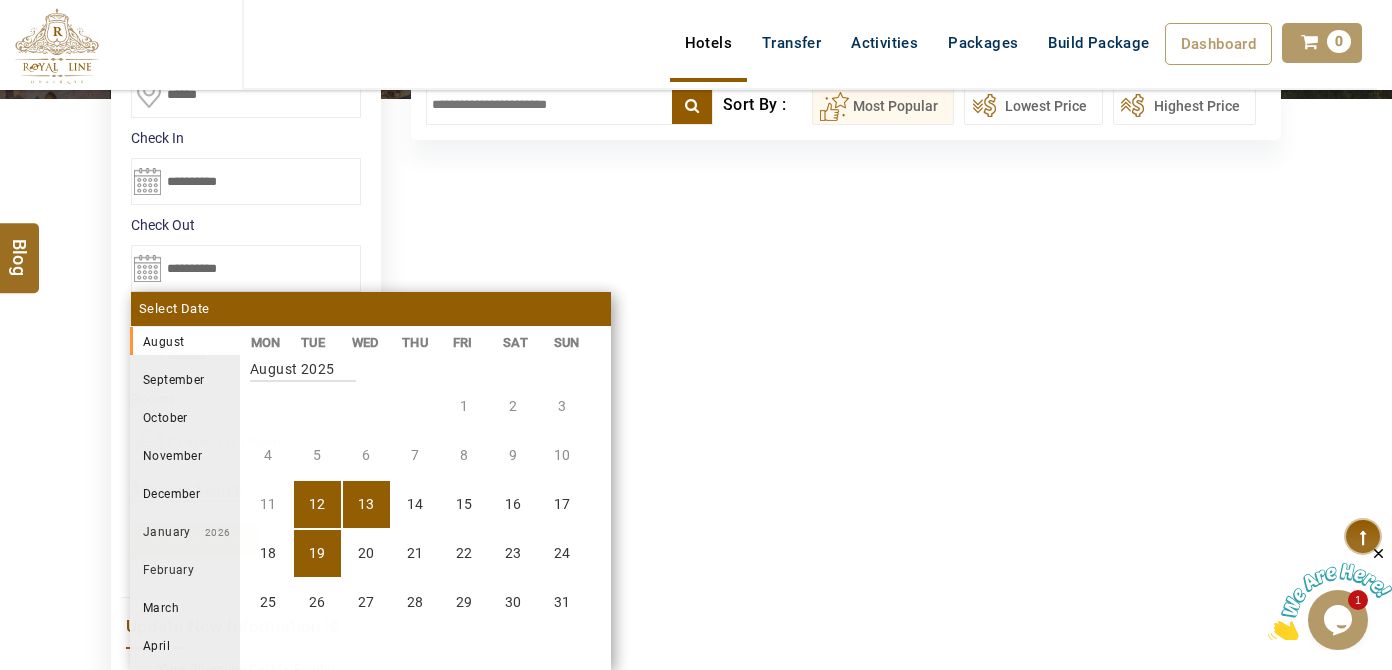 click on "19" at bounding box center (317, 553) 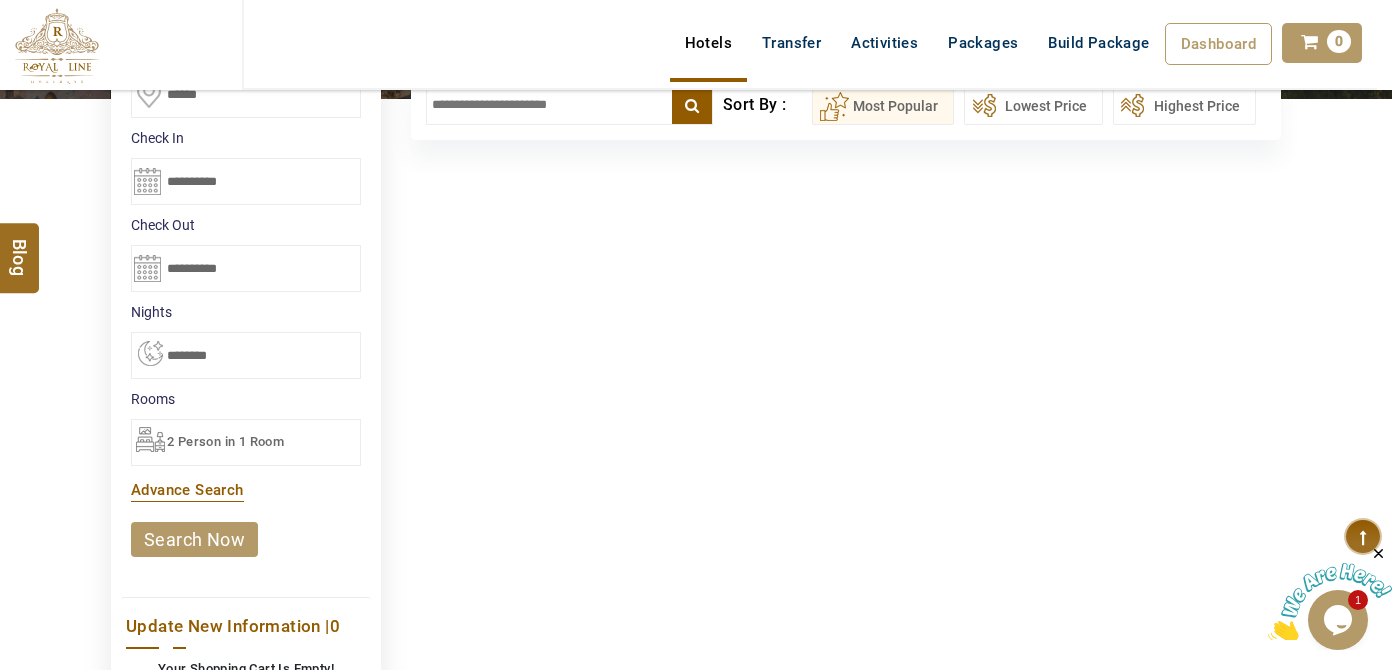 click on "search now" at bounding box center (194, 539) 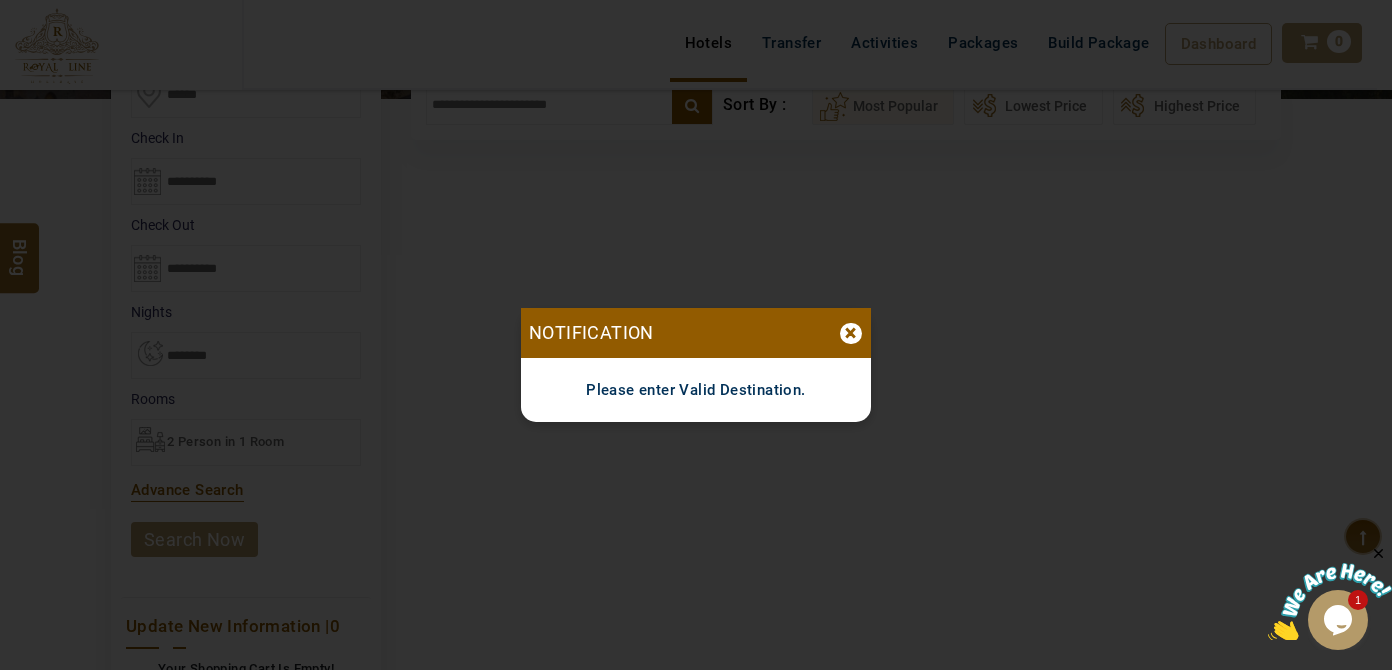 click on "Notification ×" at bounding box center (696, 333) 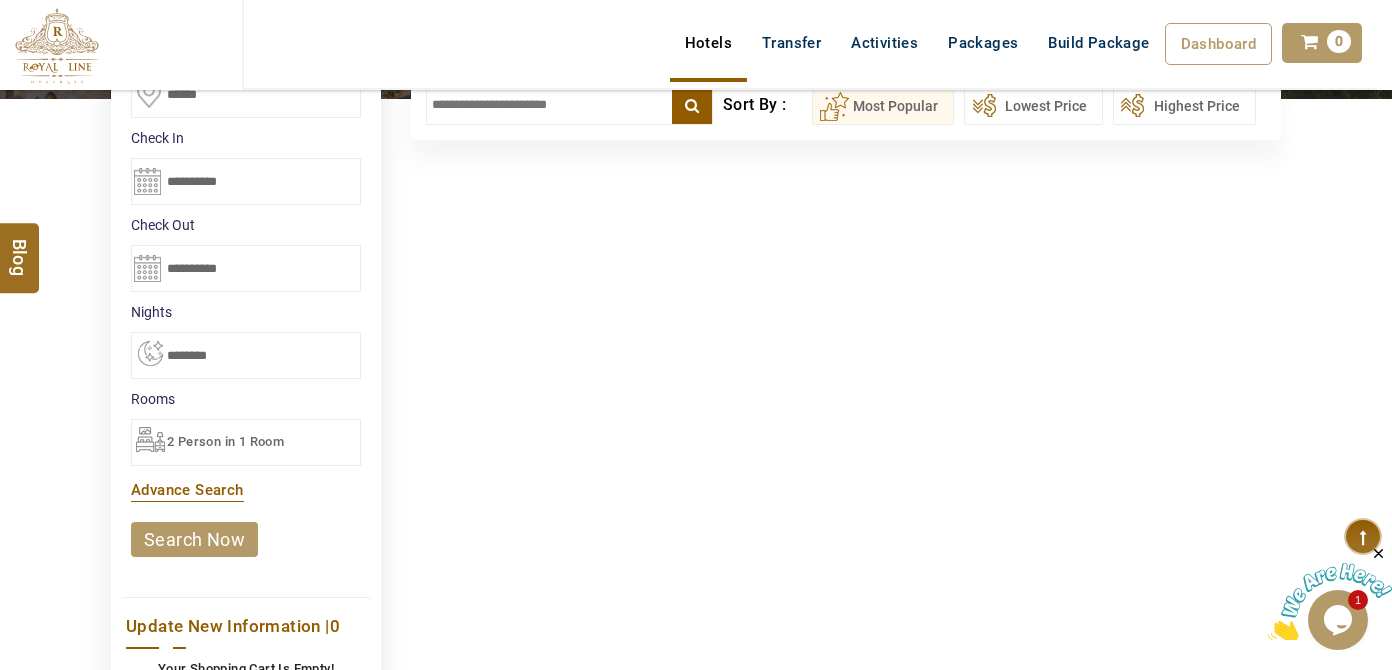 click at bounding box center [57, 46] 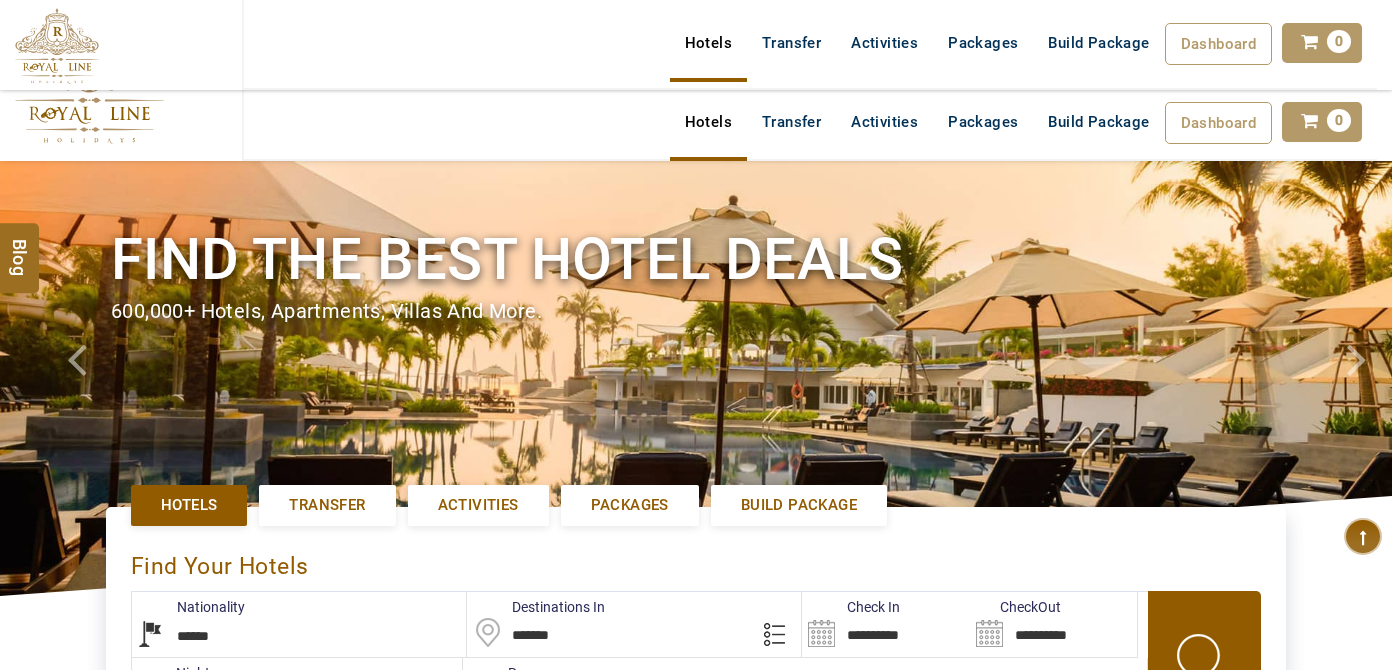 select on "******" 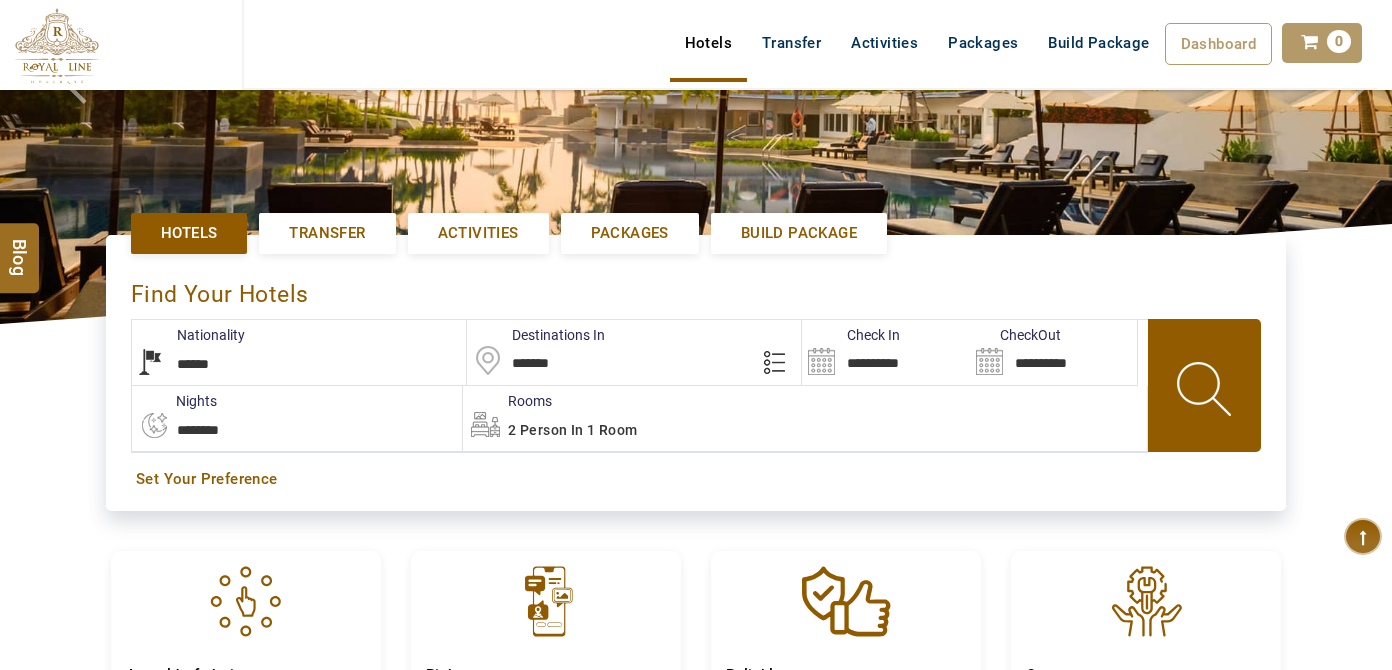 click on "*******" at bounding box center (634, 352) 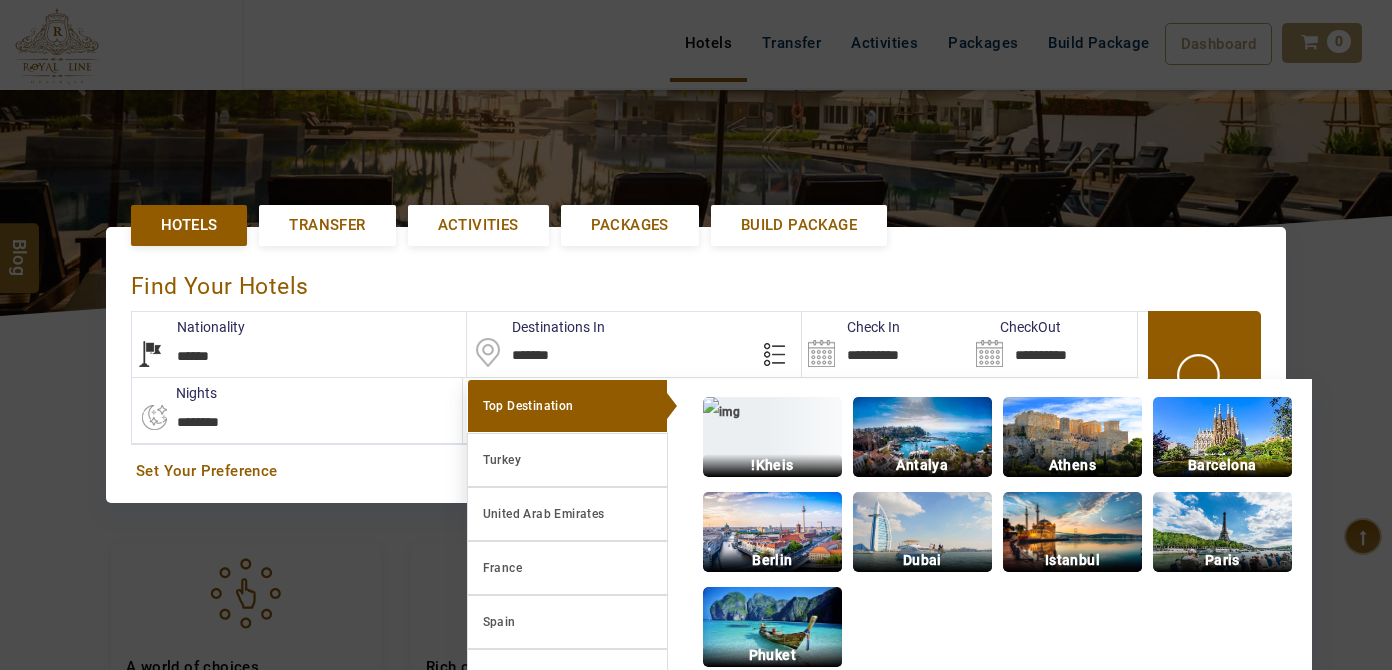 click on "*******" at bounding box center [634, 344] 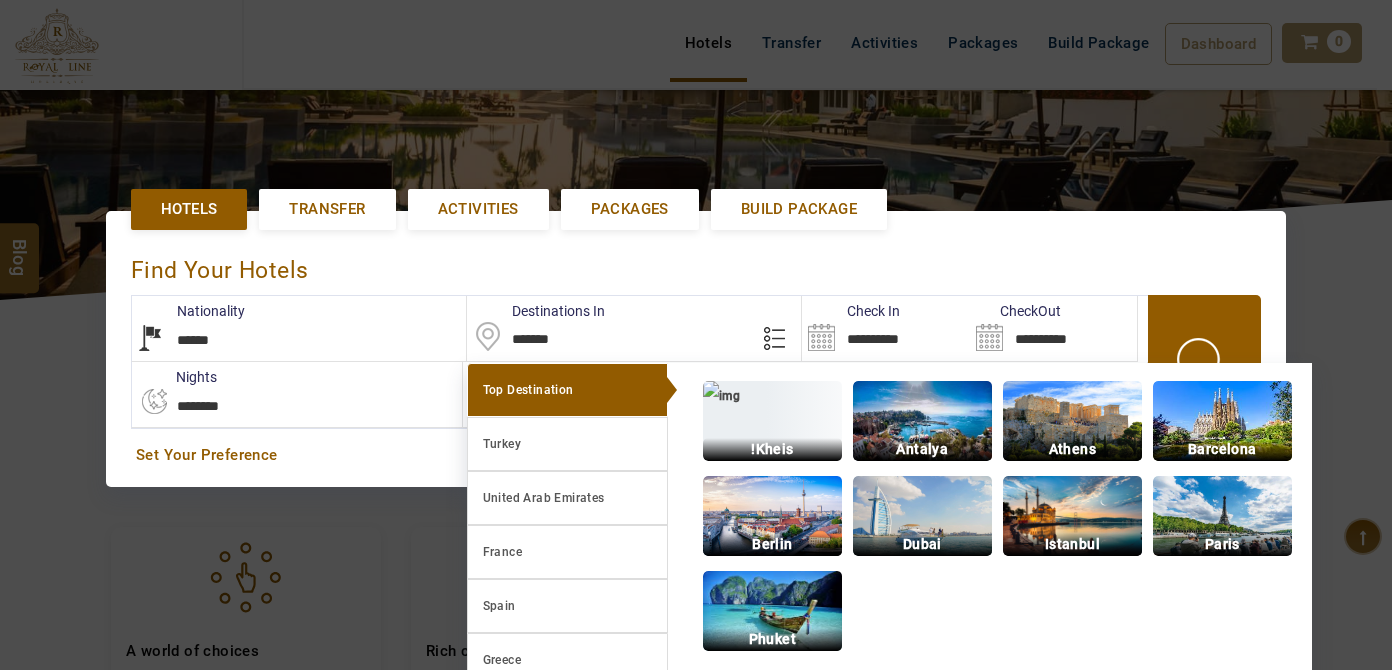 click on "2 Person in    1 Room" at bounding box center (805, 394) 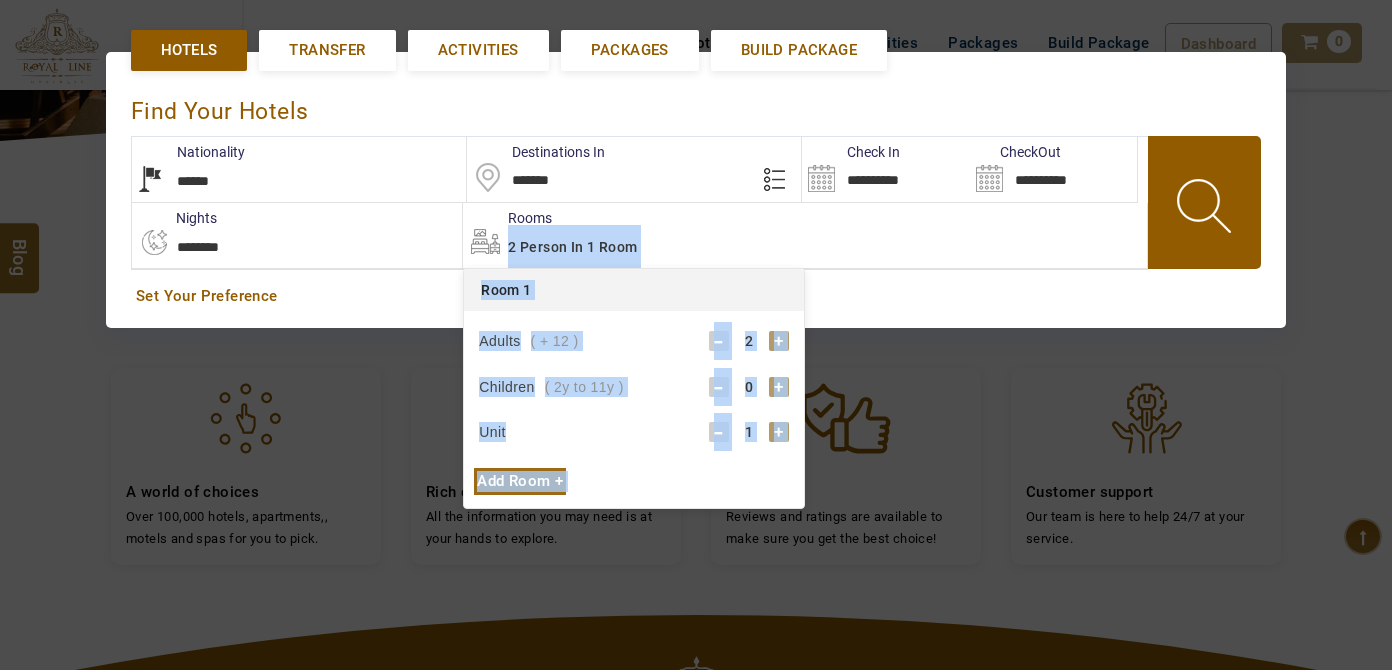 drag, startPoint x: 565, startPoint y: 246, endPoint x: 567, endPoint y: 154, distance: 92.021736 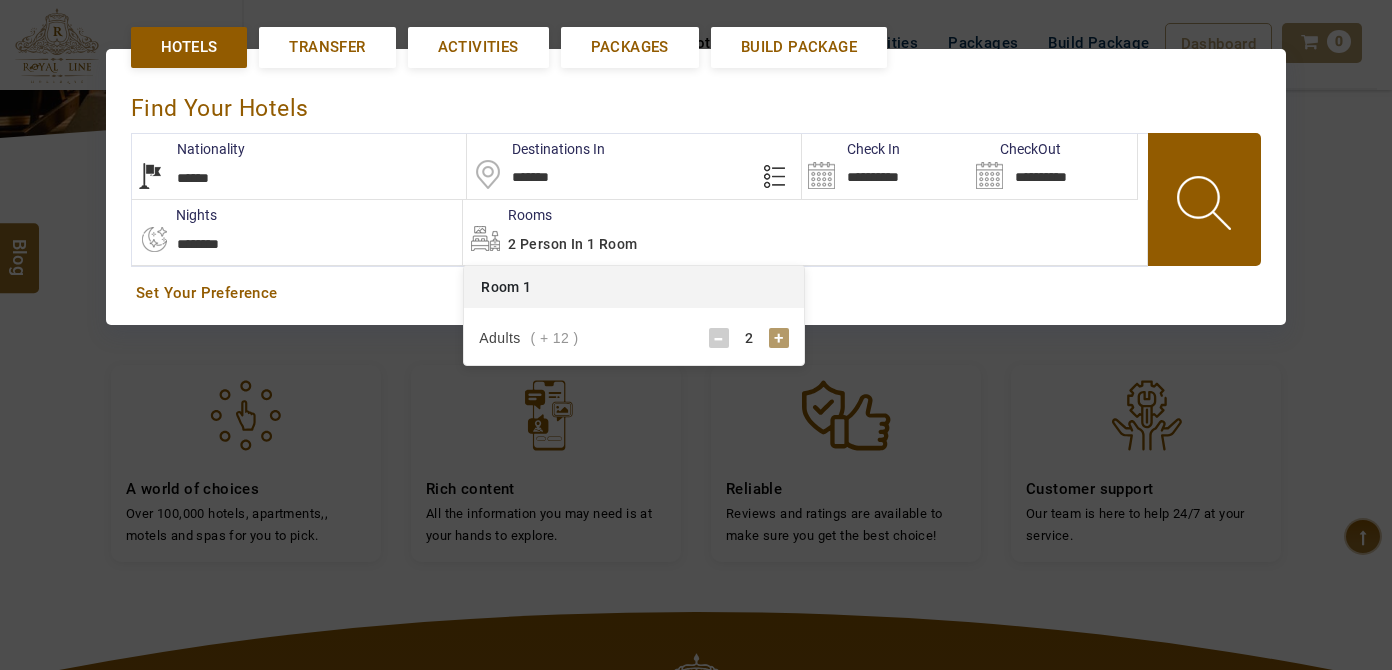 click on "Destinations In" at bounding box center [536, 149] 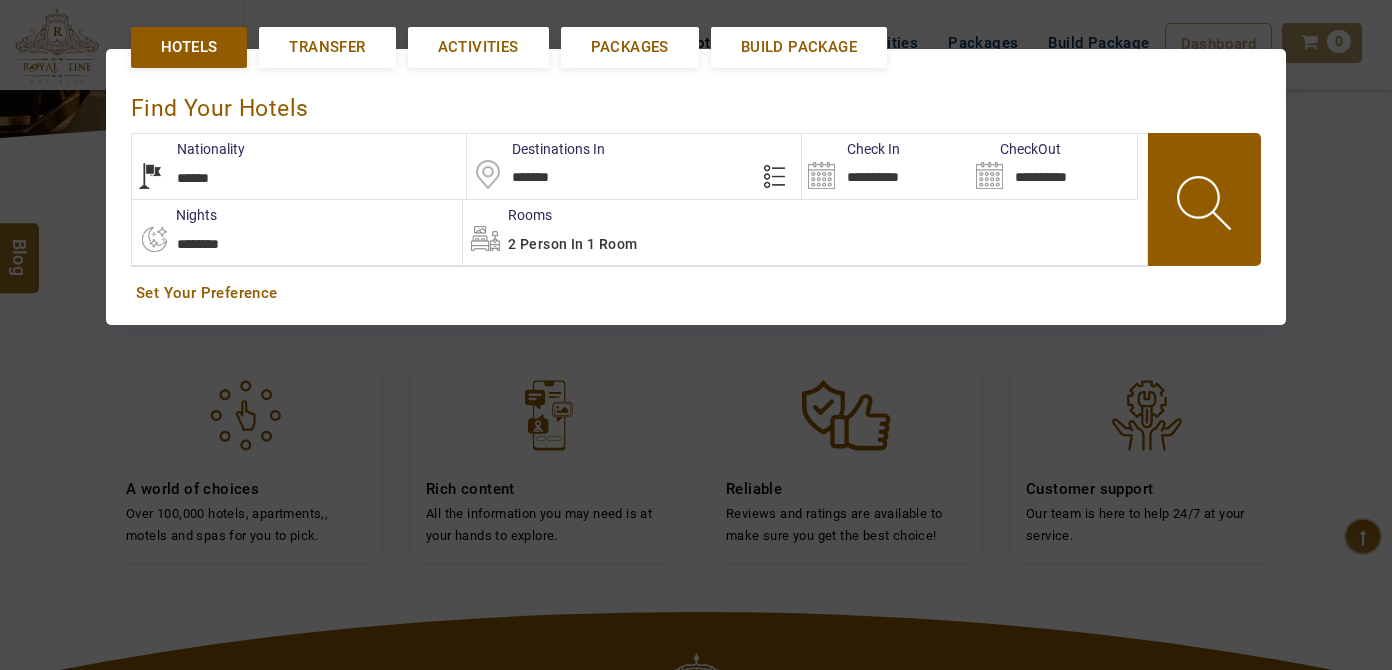 click on "*******" at bounding box center [634, 166] 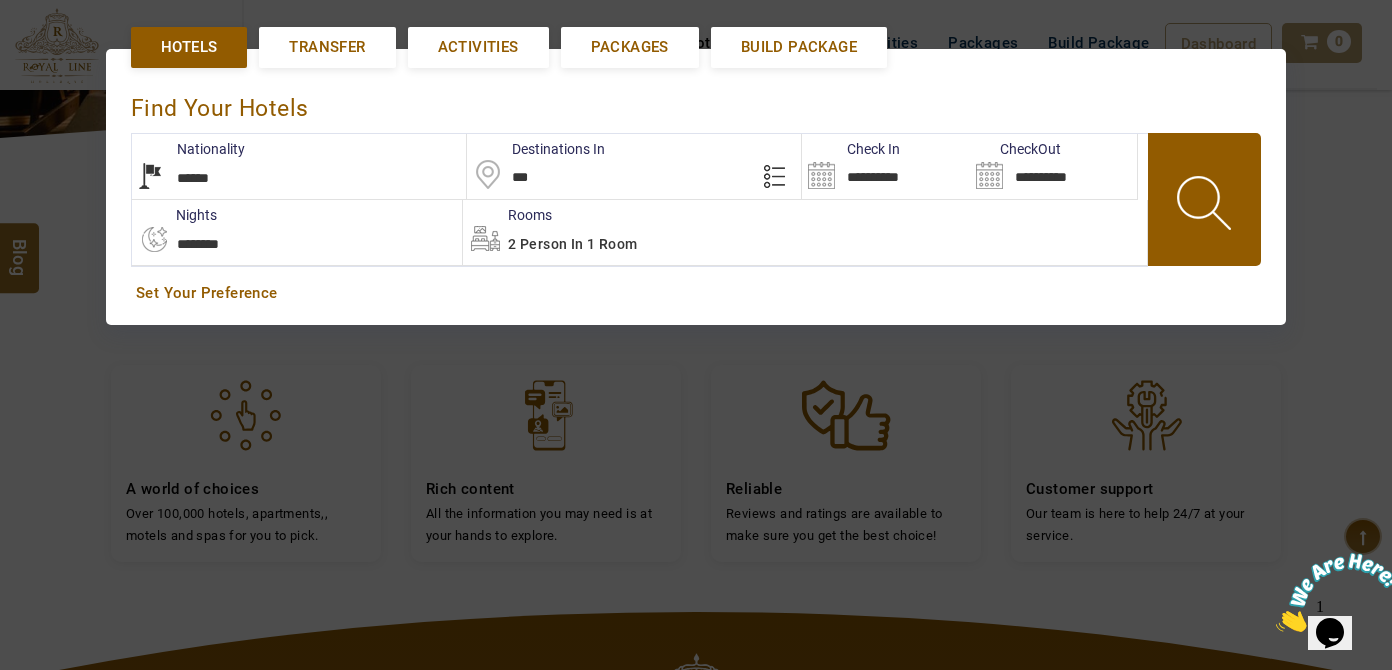 scroll, scrollTop: 0, scrollLeft: 0, axis: both 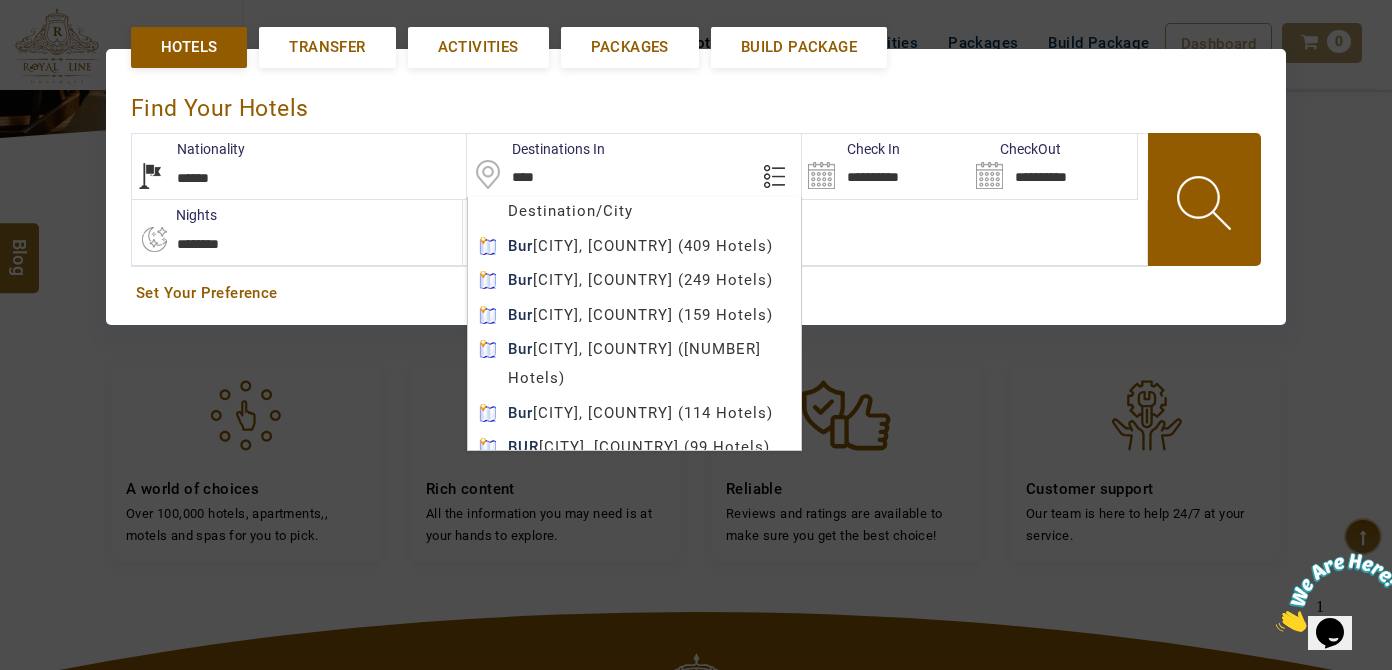 click on "****" at bounding box center [634, 166] 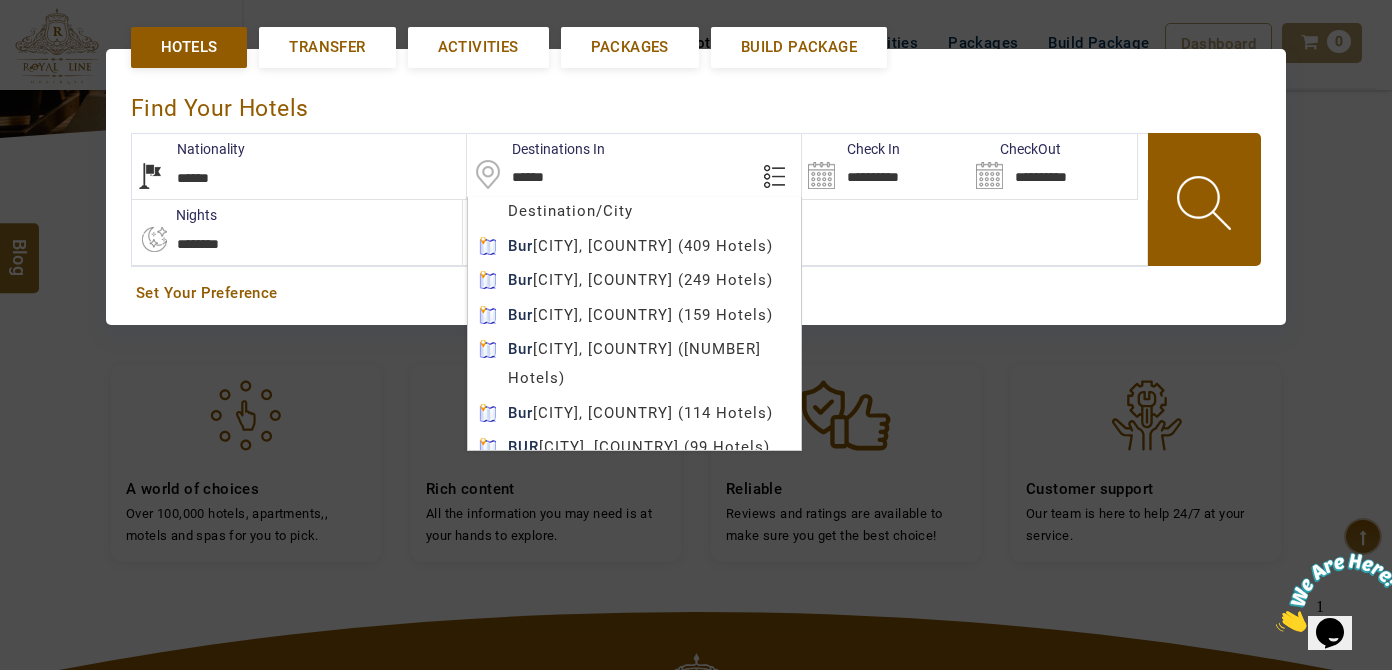 click on "[CITY], [STATE], [COUNTRY] (0 Hotels)" at bounding box center [696, 339] 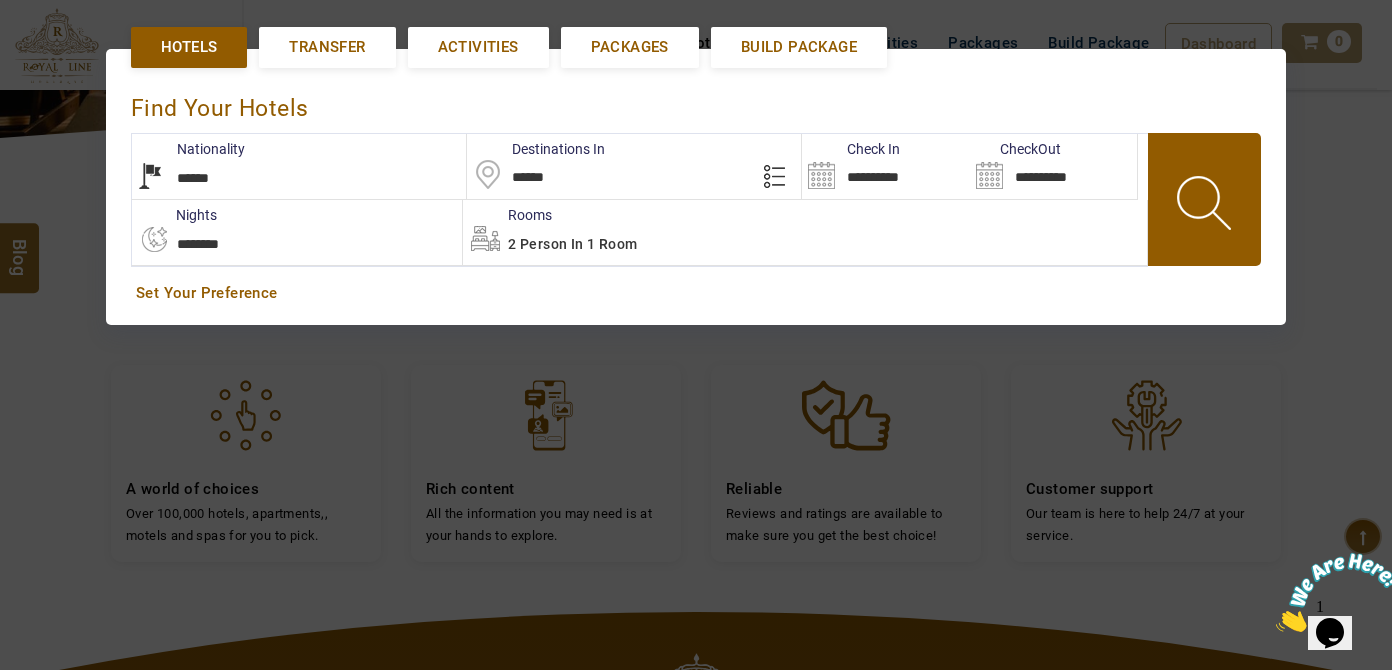 click on "**********" at bounding box center (885, 166) 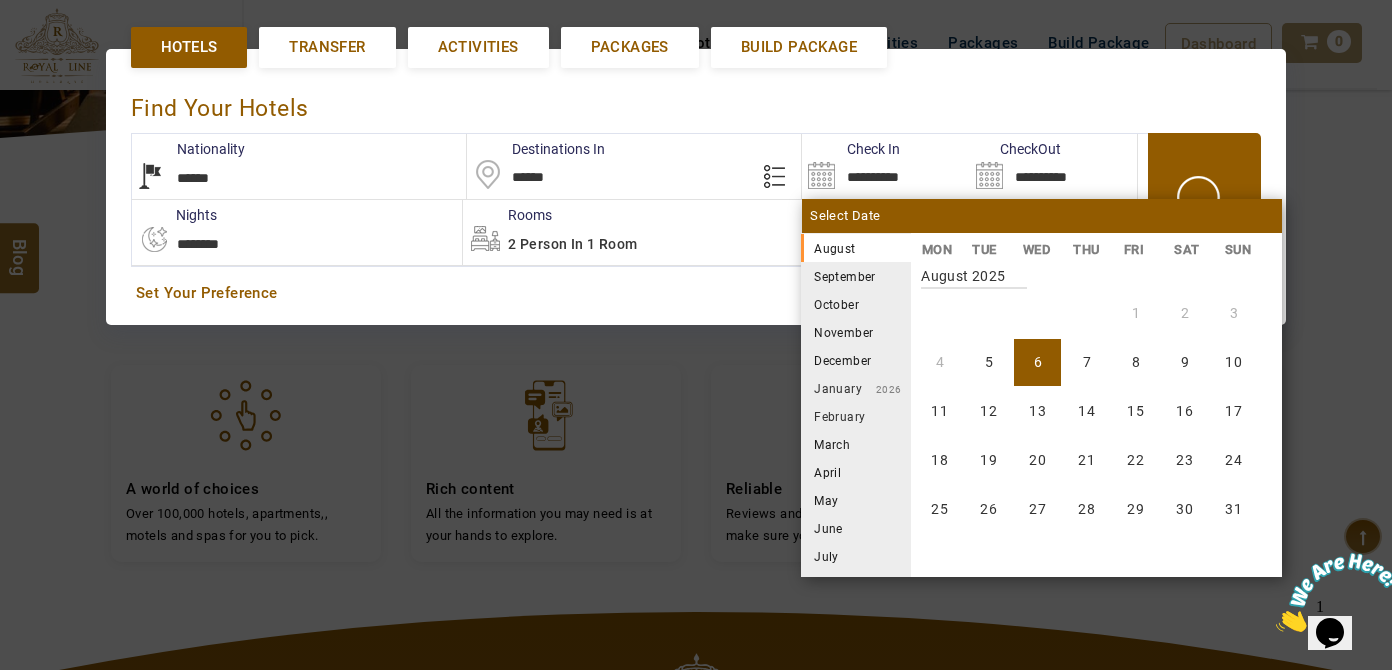 click on "12" at bounding box center [988, 411] 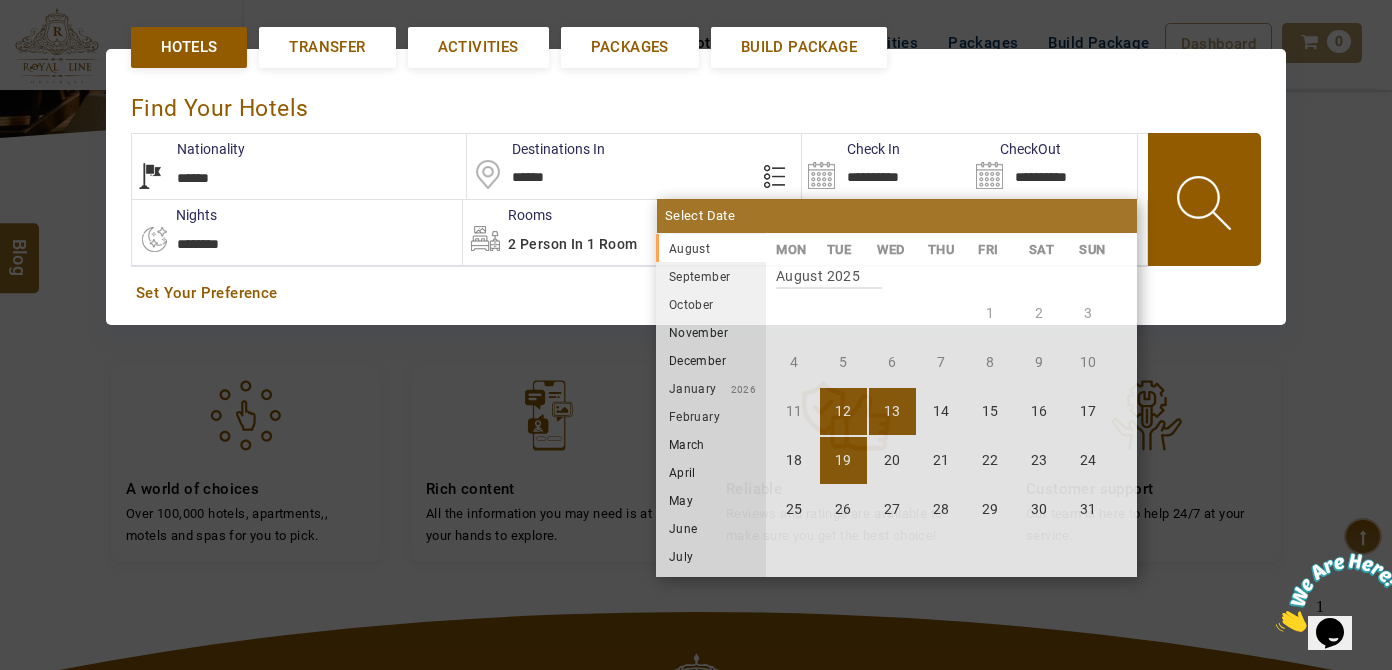 click on "19" at bounding box center (843, 460) 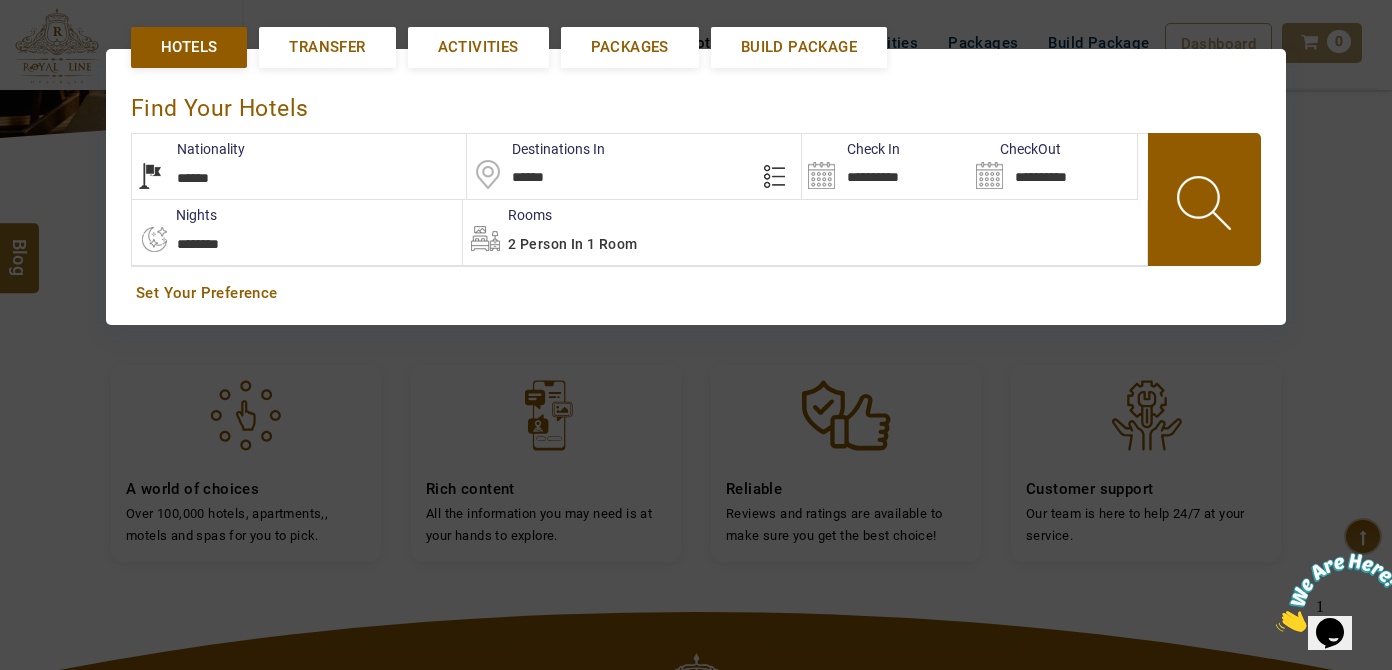 click at bounding box center (1206, 206) 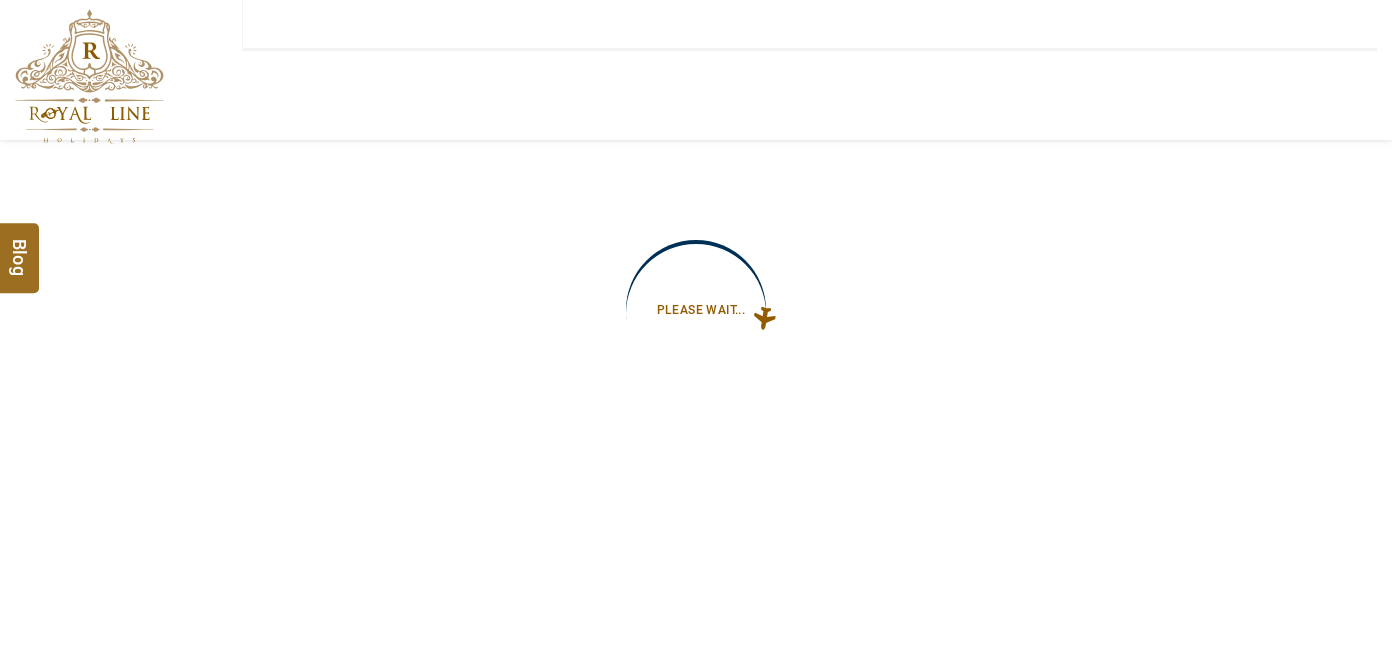 type on "**********" 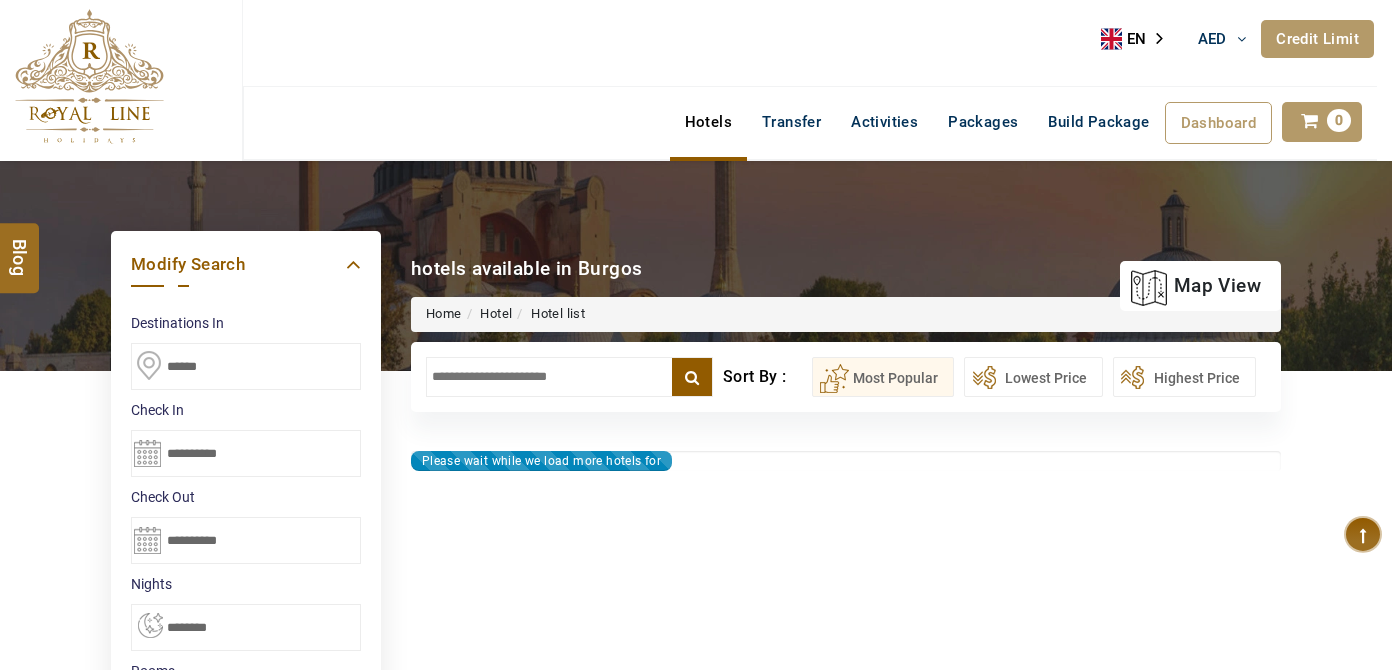 type on "**********" 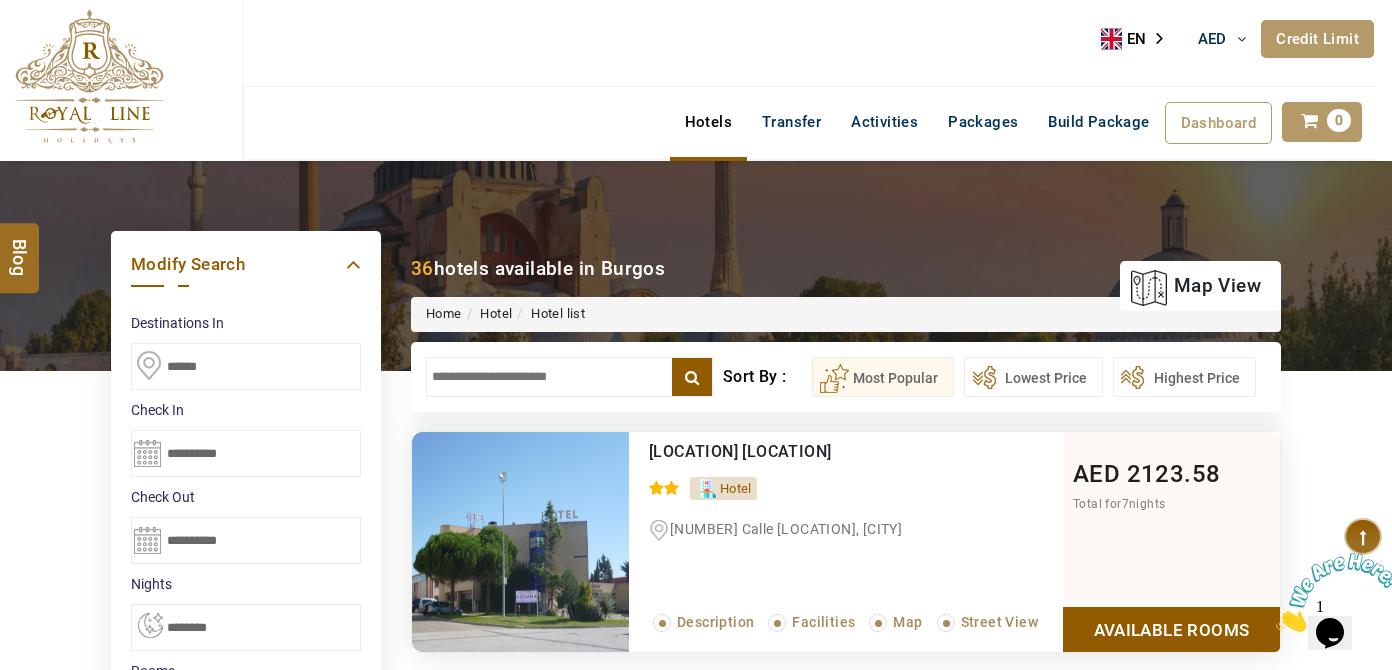 scroll, scrollTop: 0, scrollLeft: 0, axis: both 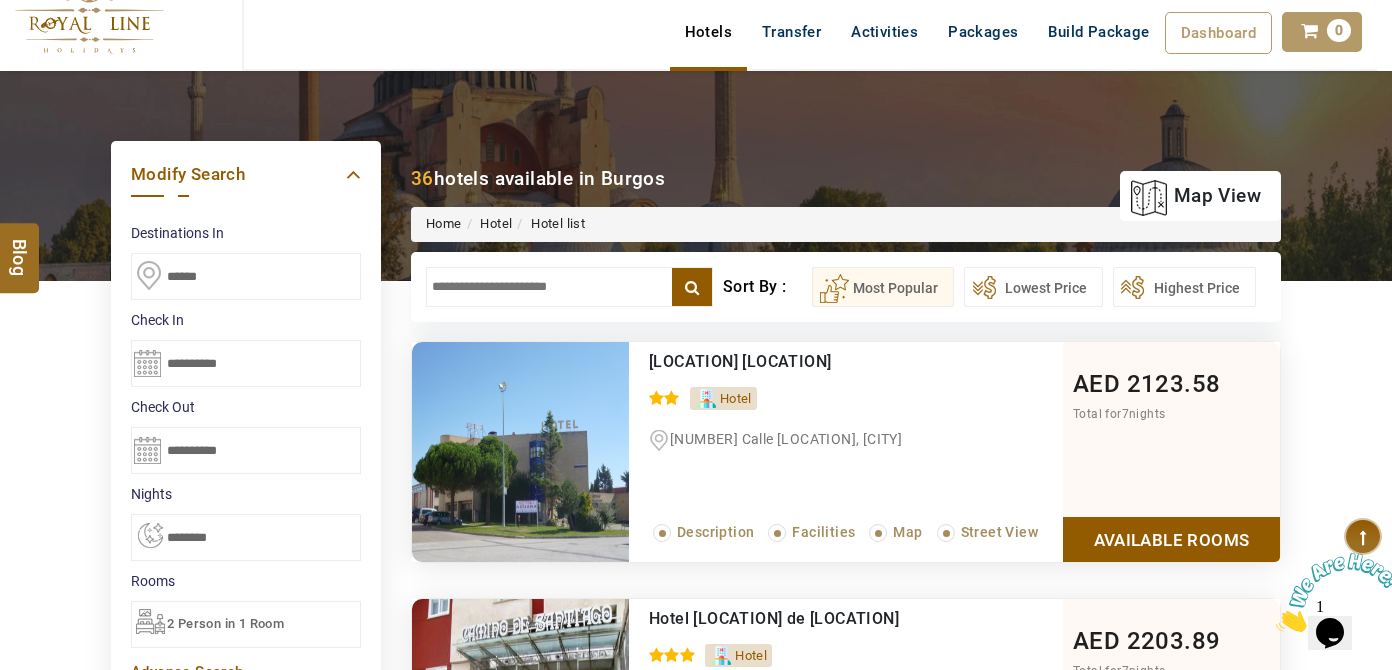 click on "**********" at bounding box center [846, 287] 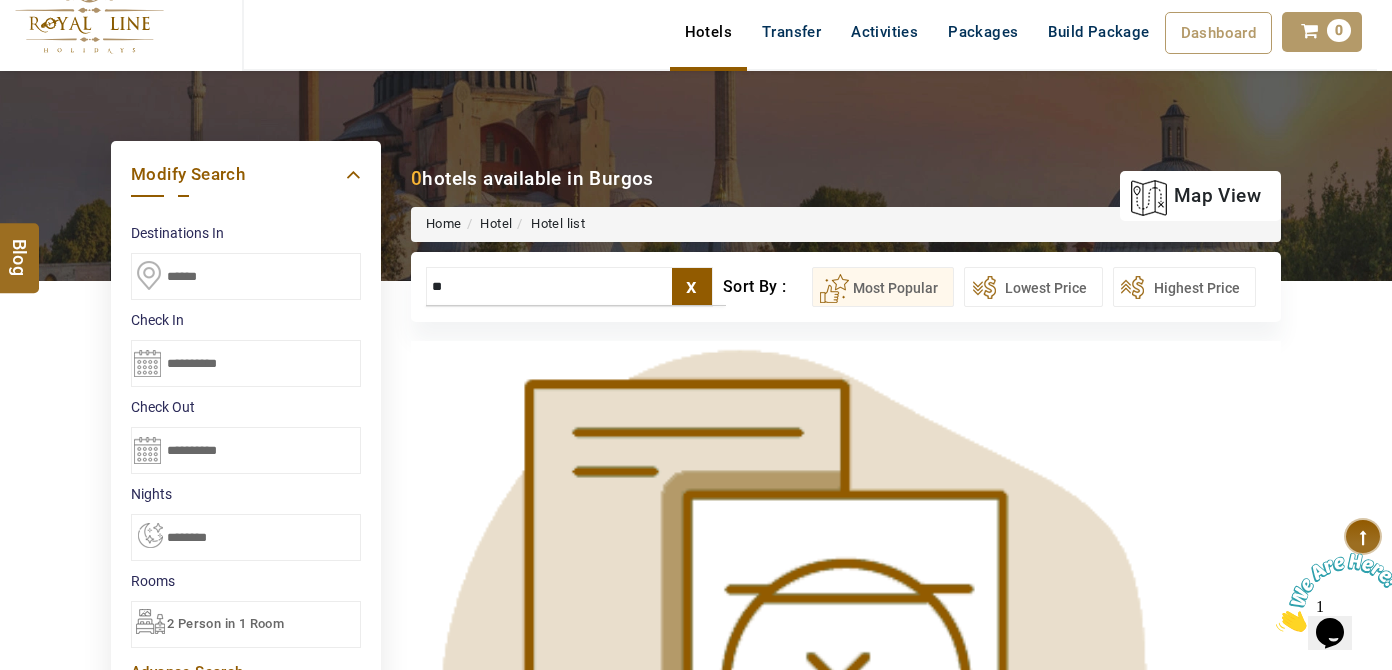 type on "*" 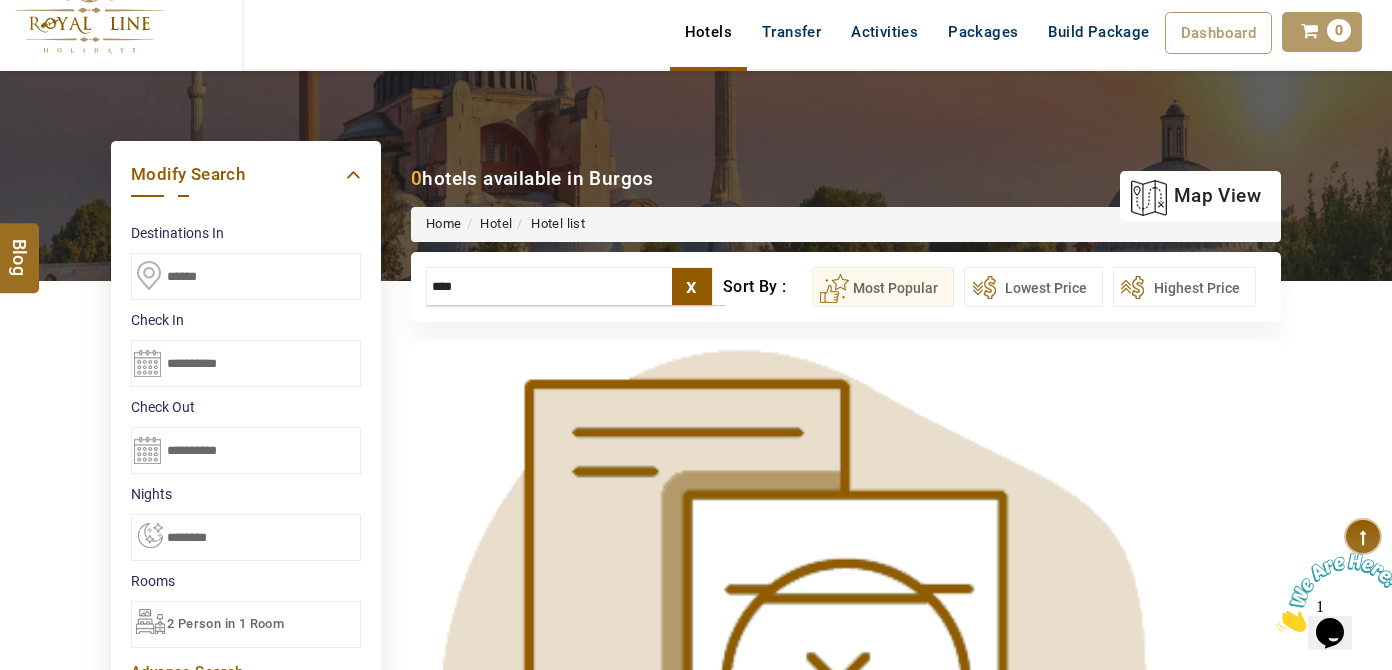 type on "****" 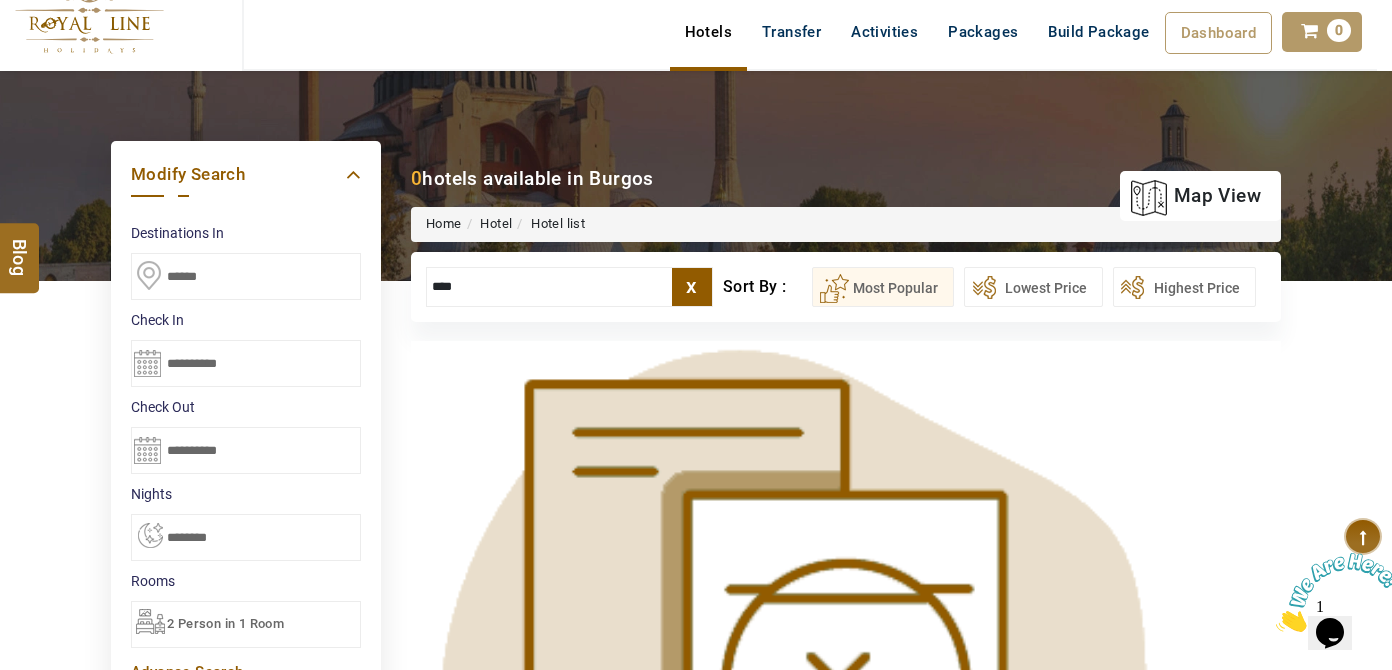 click on "**********" at bounding box center (846, 287) 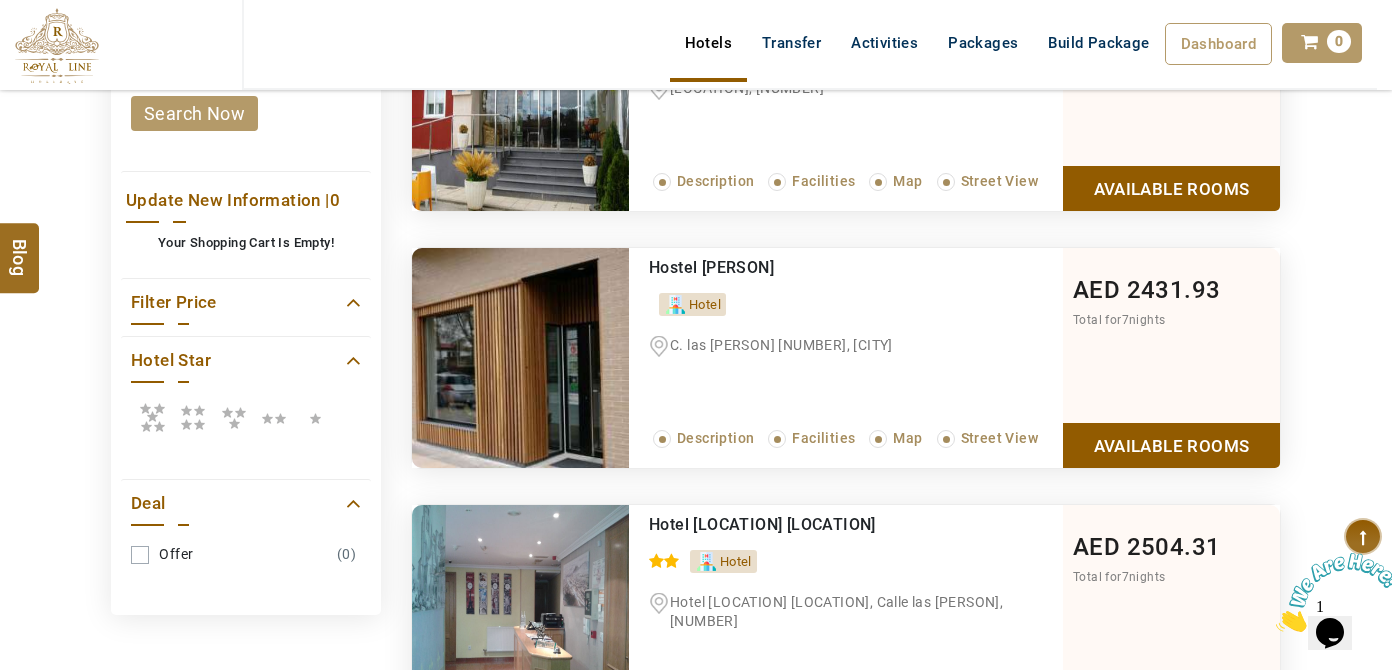 scroll, scrollTop: 727, scrollLeft: 0, axis: vertical 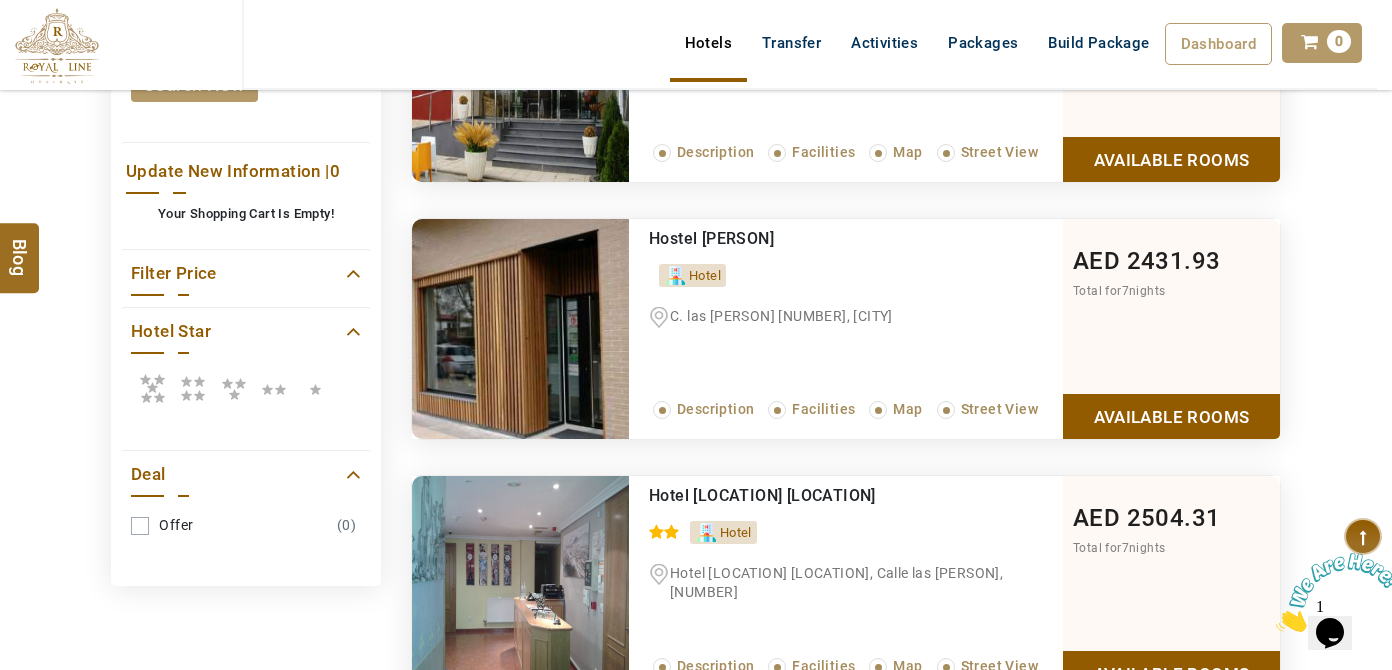 click at bounding box center (193, 388) 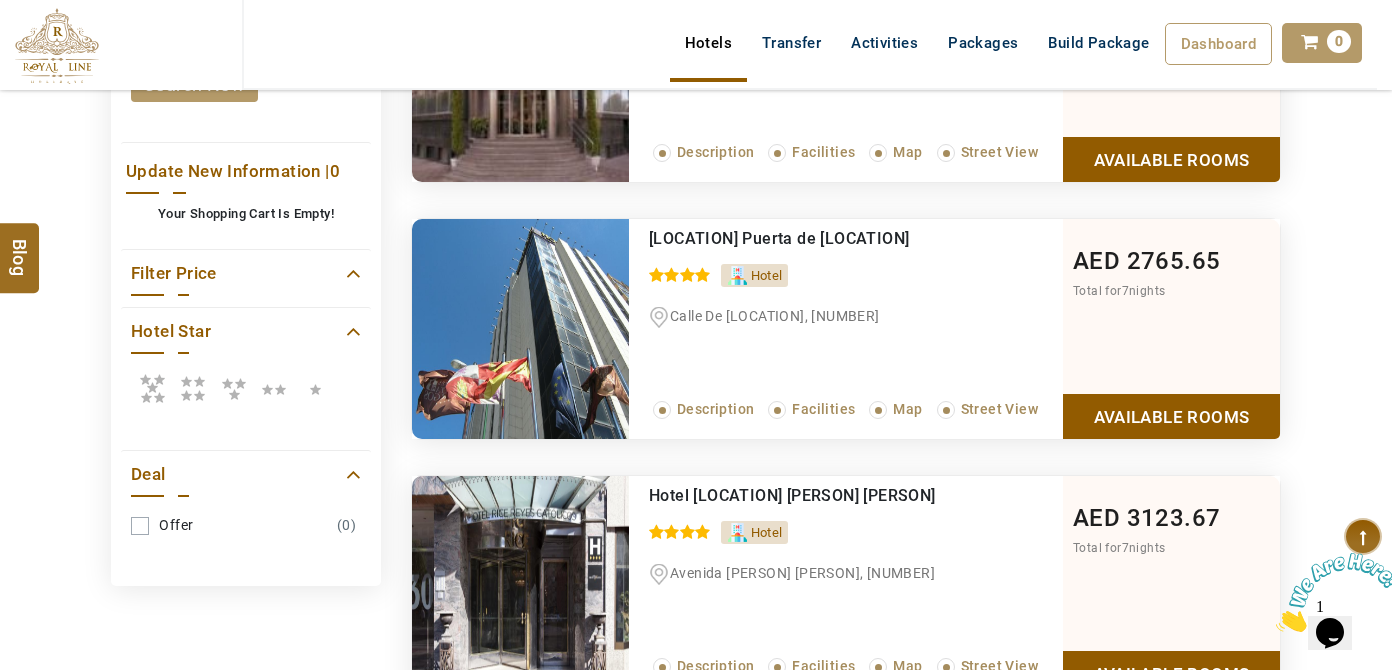 click at bounding box center [152, 388] 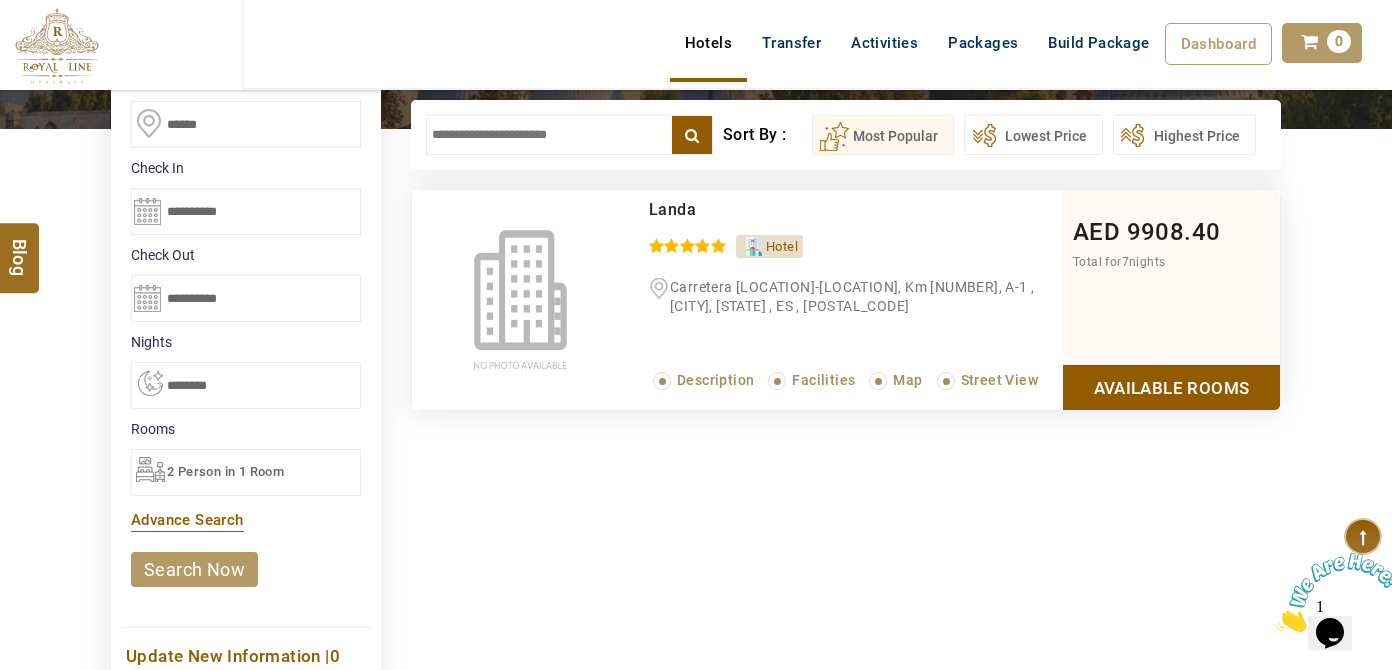 scroll, scrollTop: 90, scrollLeft: 0, axis: vertical 